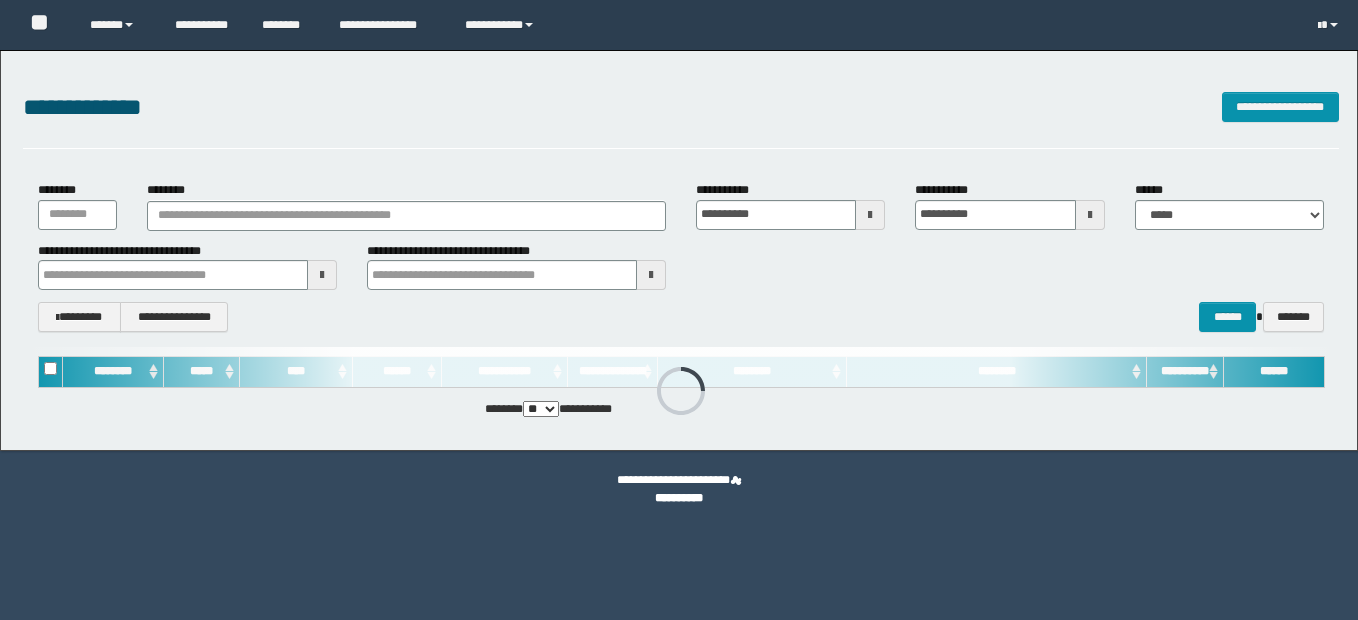 scroll, scrollTop: 0, scrollLeft: 0, axis: both 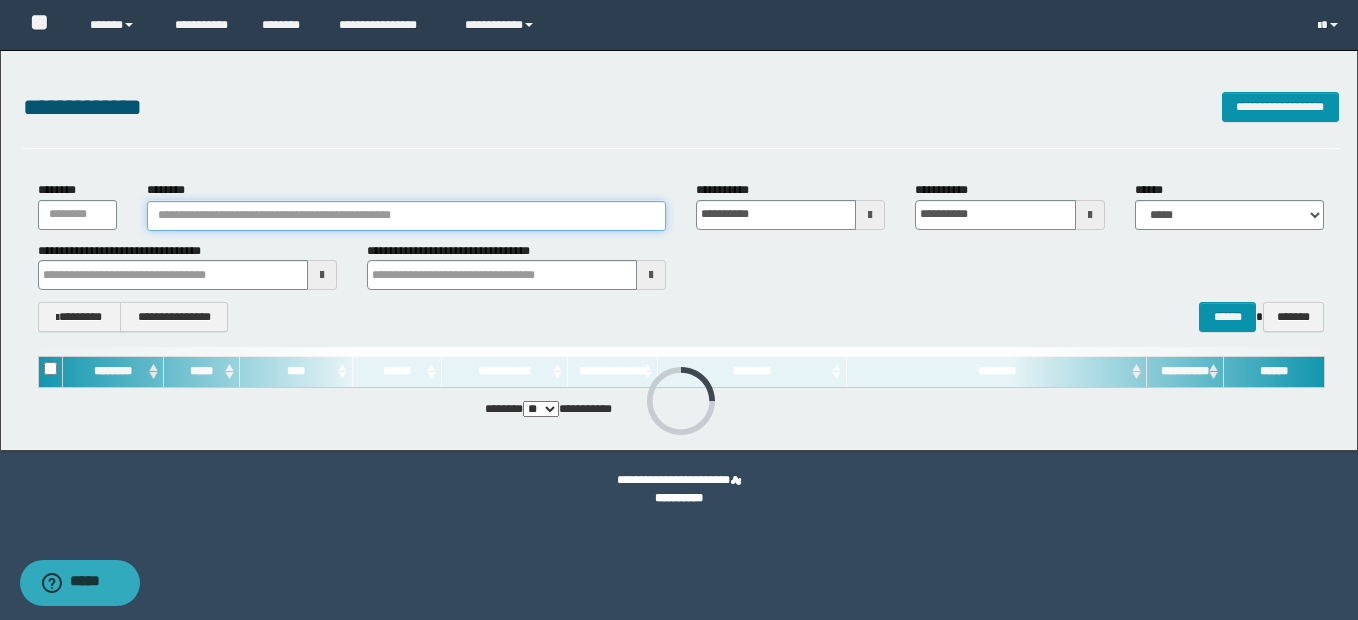 click on "********" at bounding box center (406, 216) 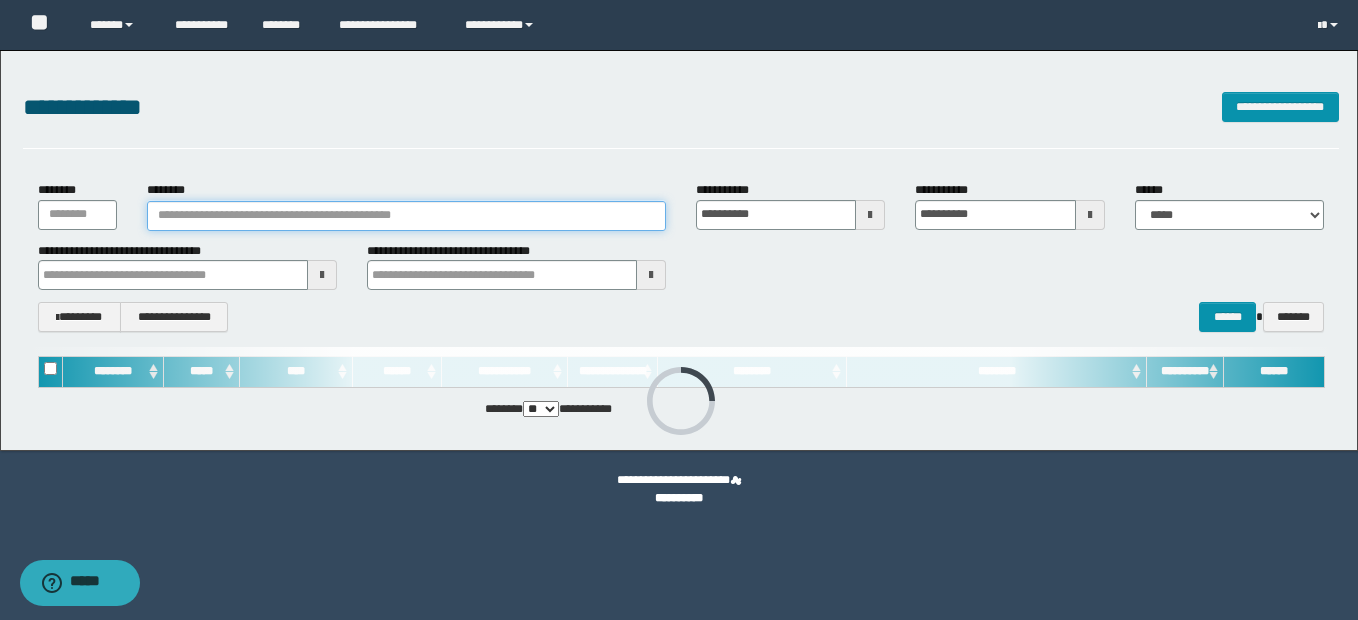 paste on "********" 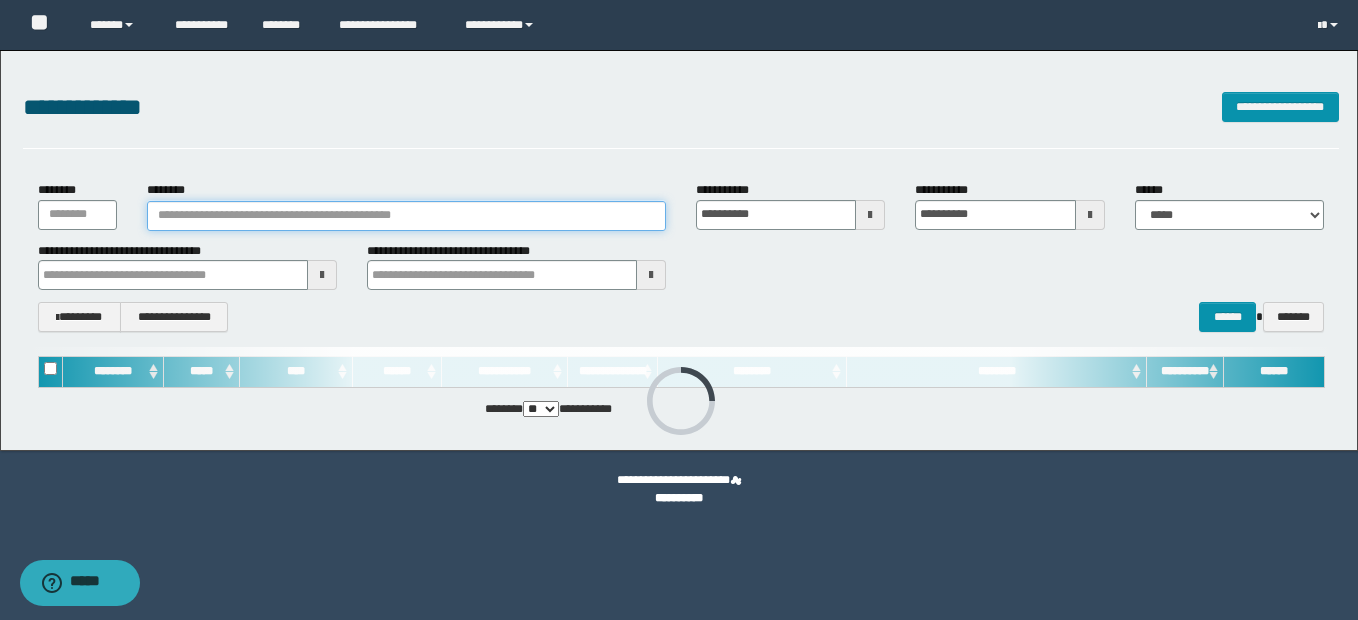 type on "********" 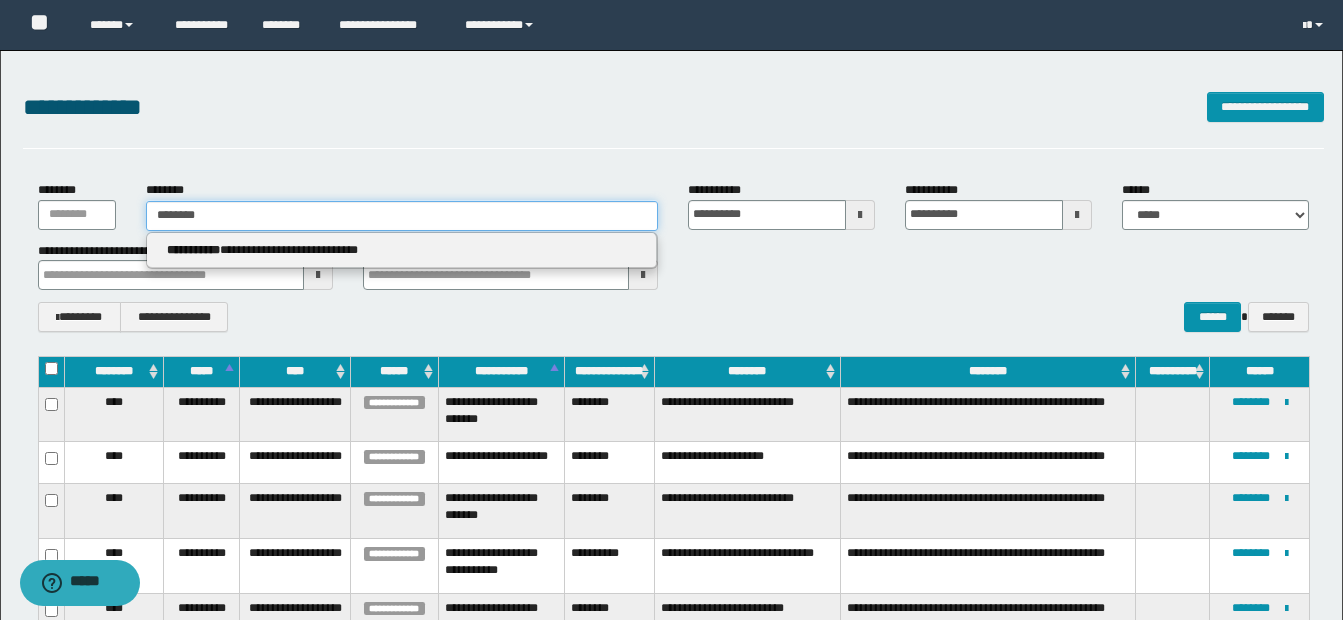 type on "********" 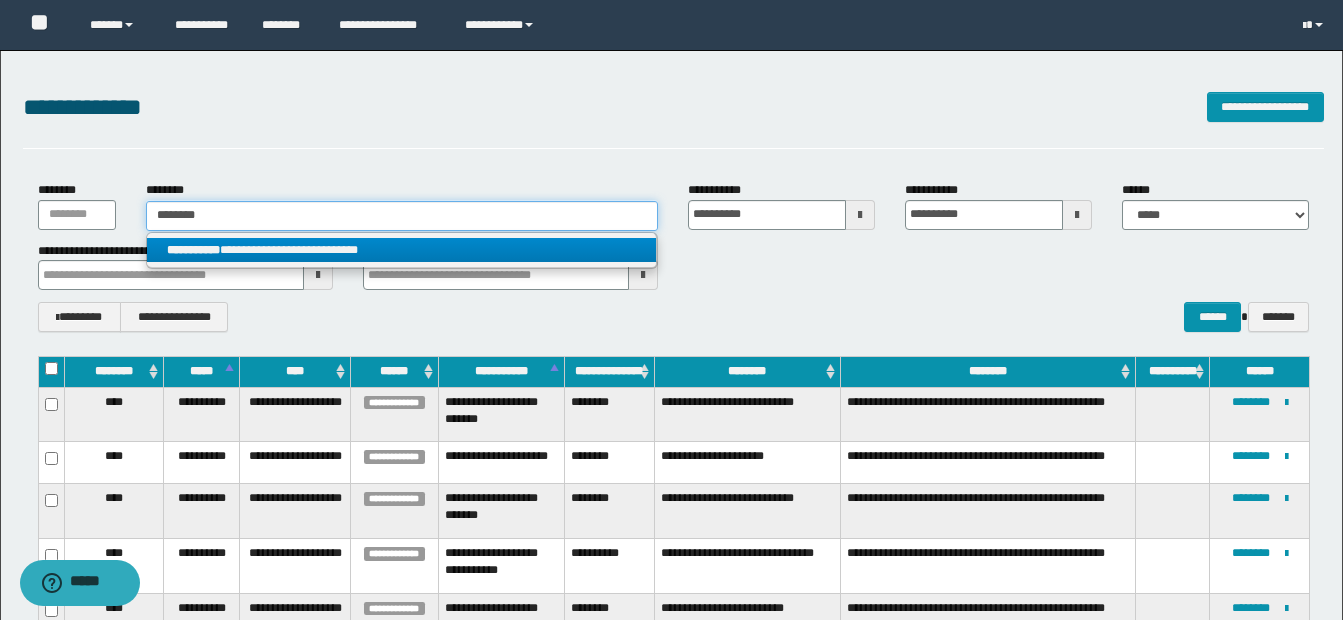 type on "********" 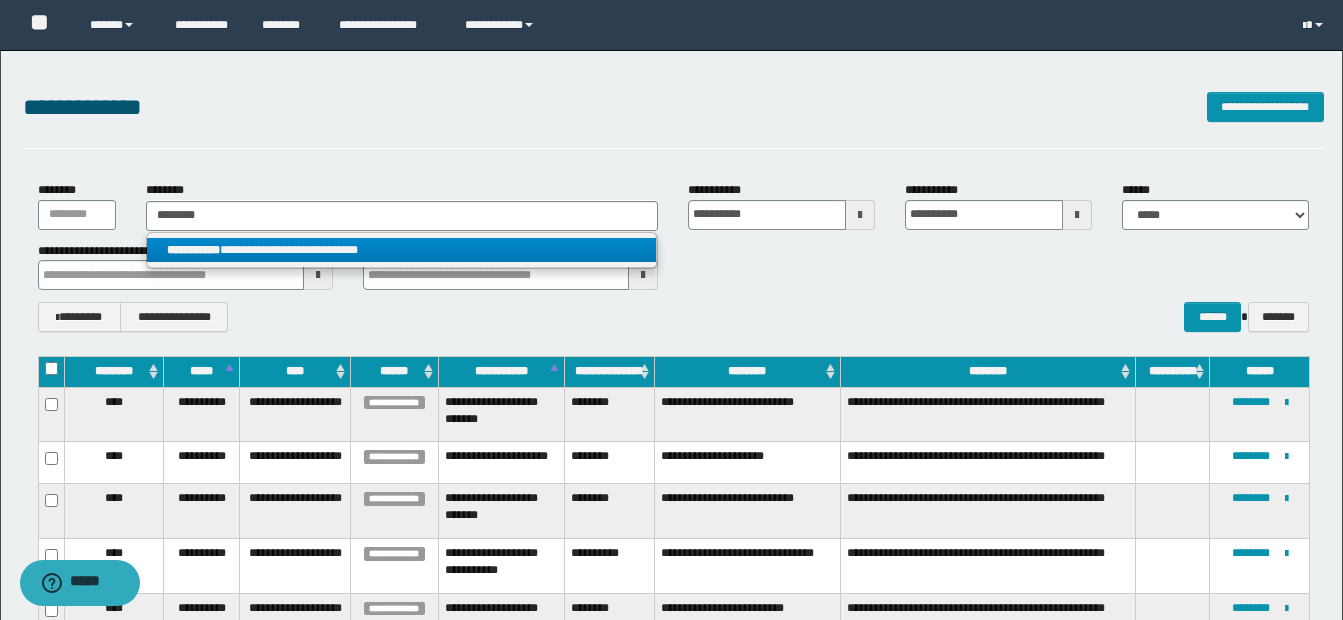 click on "**********" at bounding box center (401, 250) 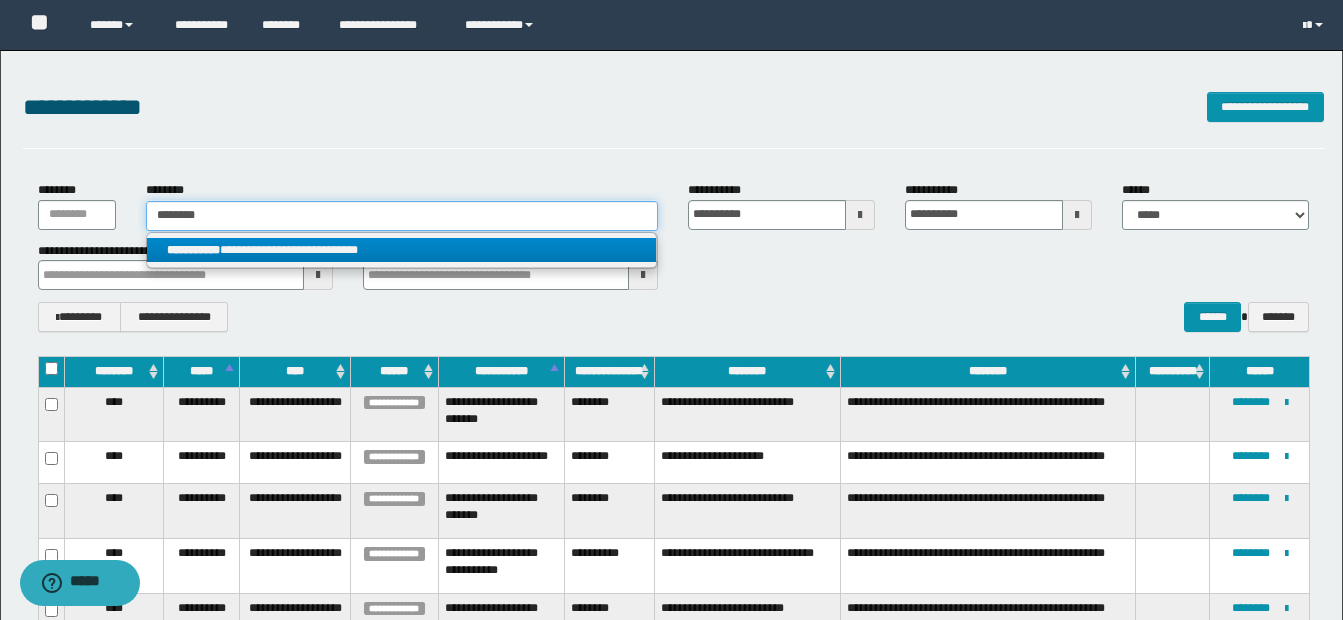 type 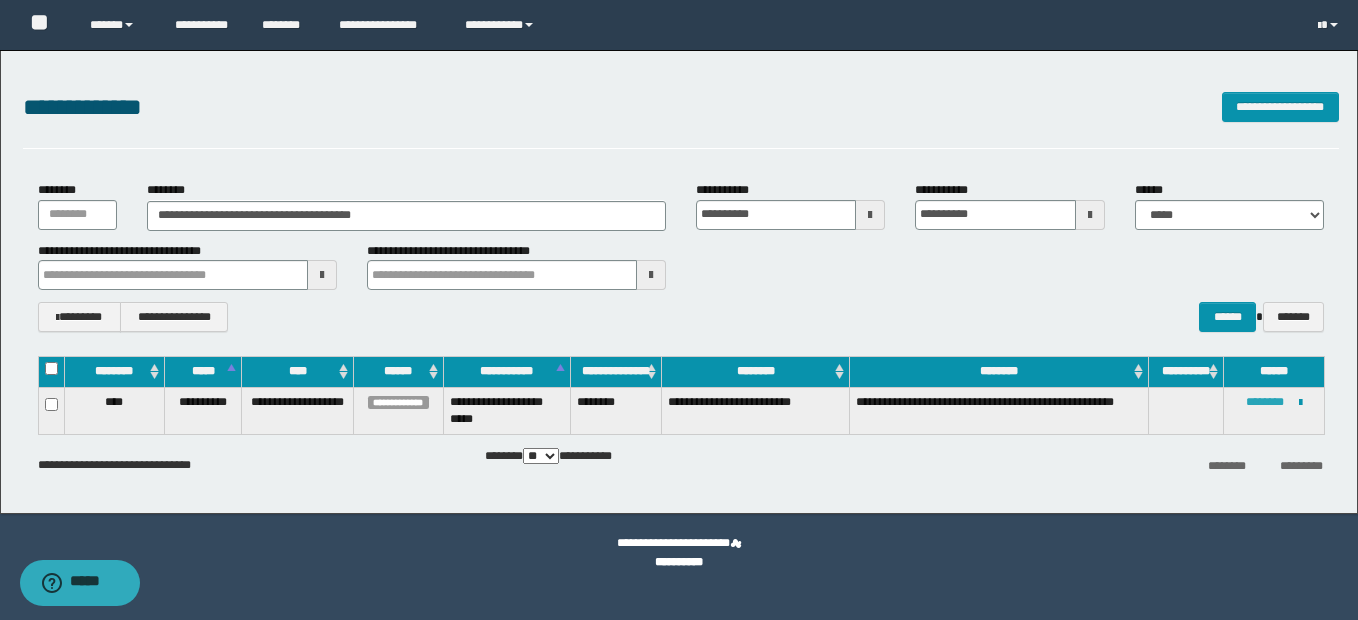 click on "********" at bounding box center (1265, 402) 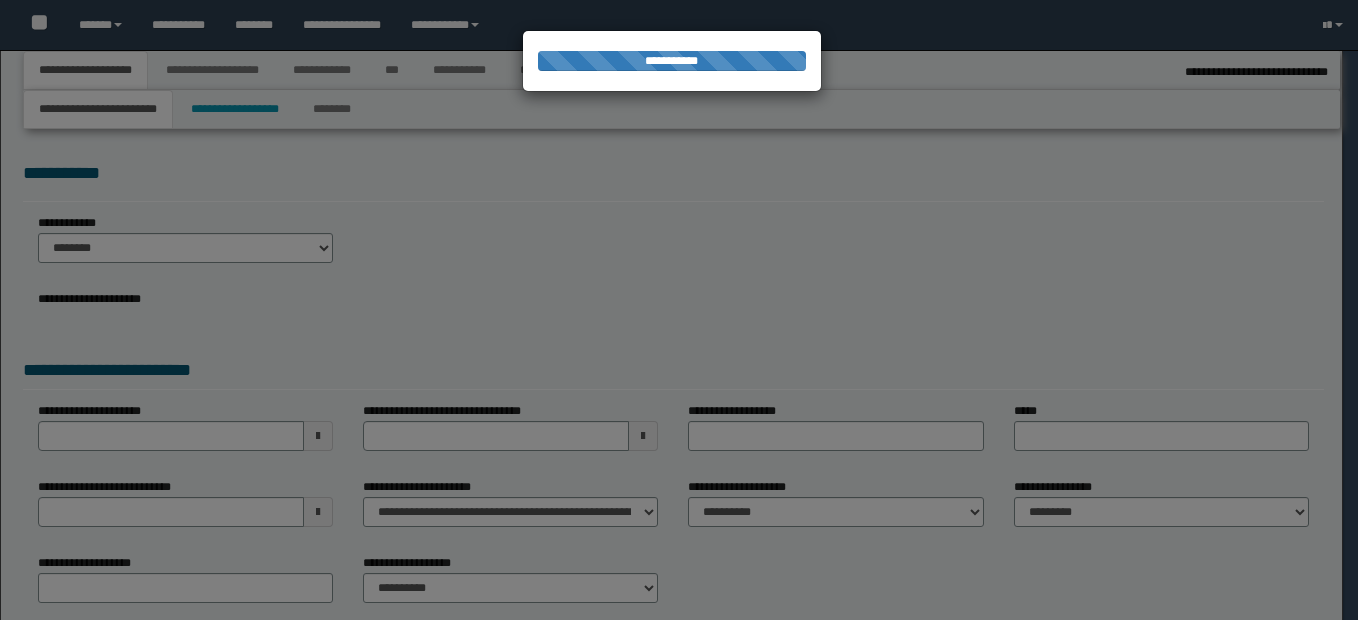 type on "**********" 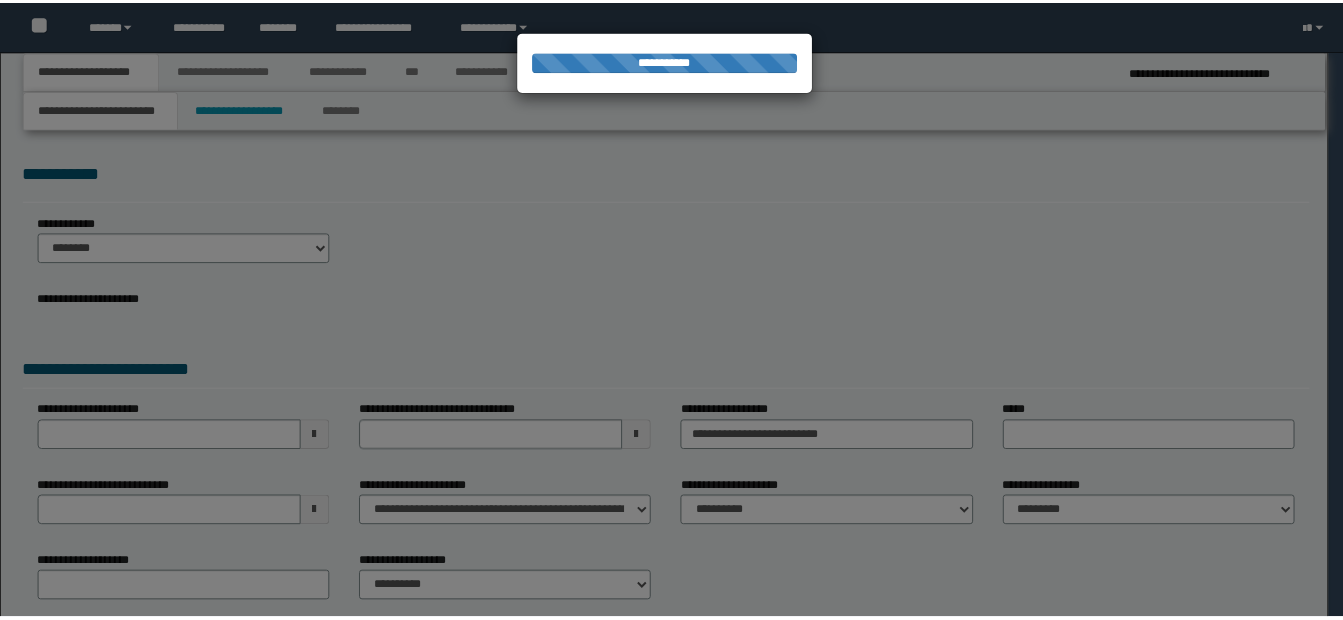 scroll, scrollTop: 0, scrollLeft: 0, axis: both 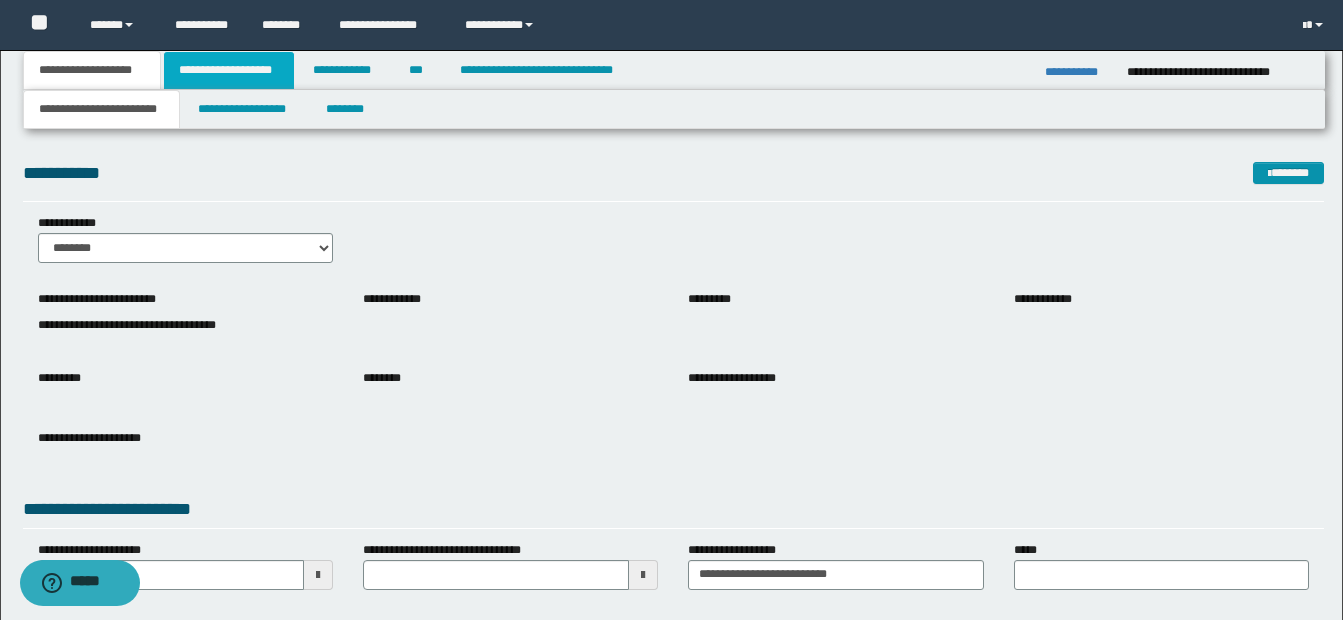 click on "**********" at bounding box center [229, 70] 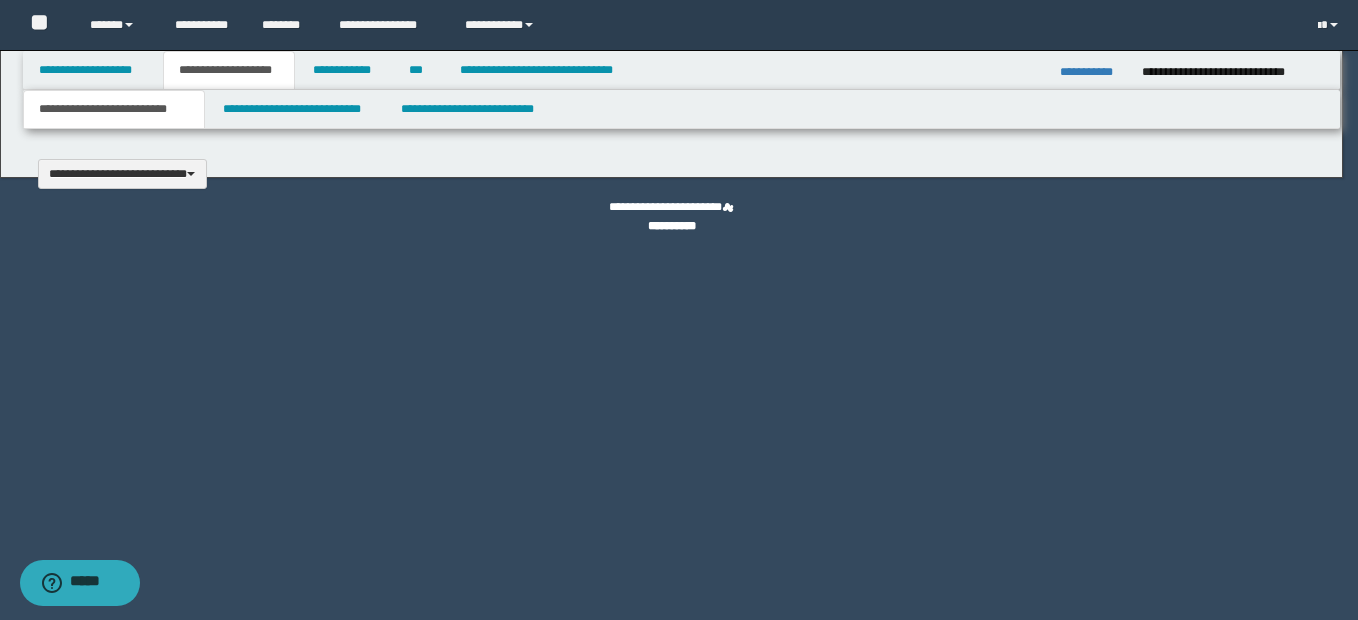 type 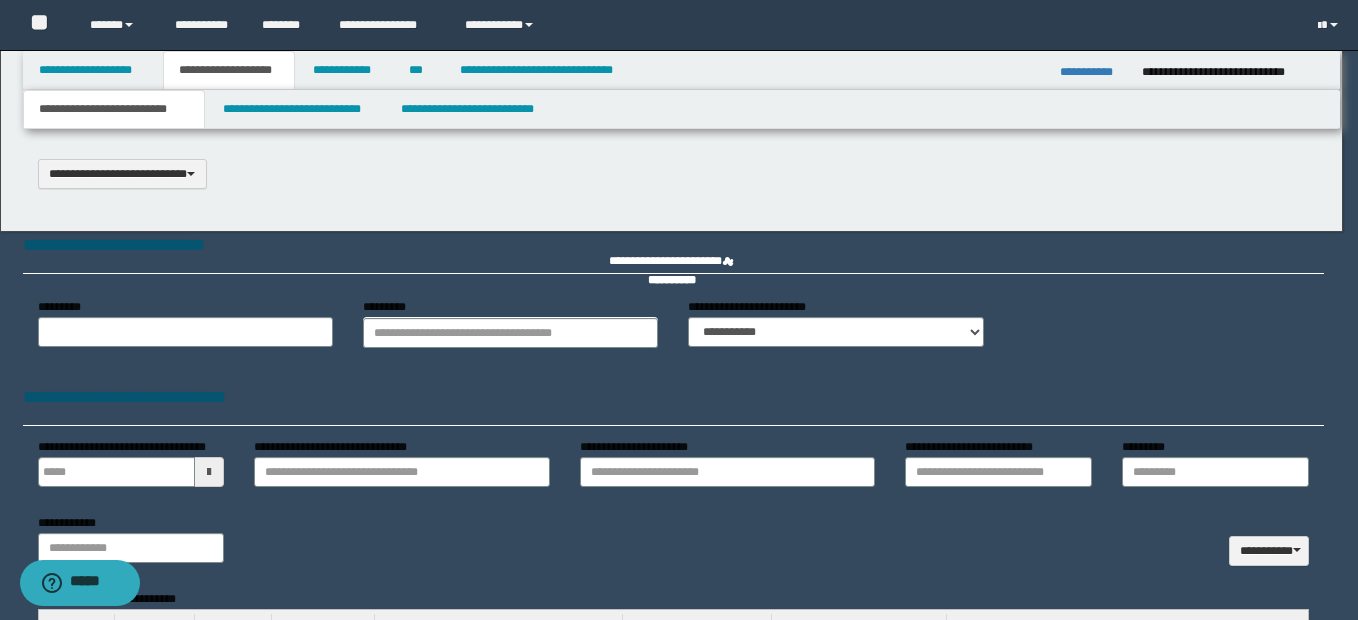 select on "*" 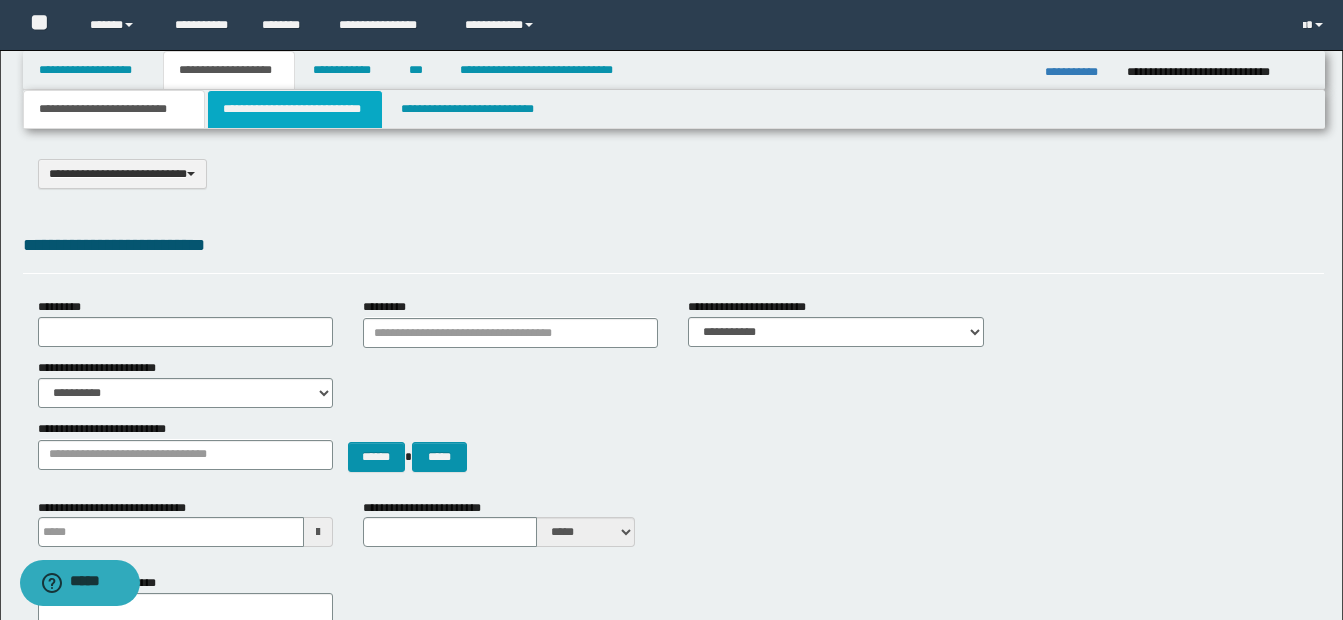 scroll, scrollTop: 0, scrollLeft: 0, axis: both 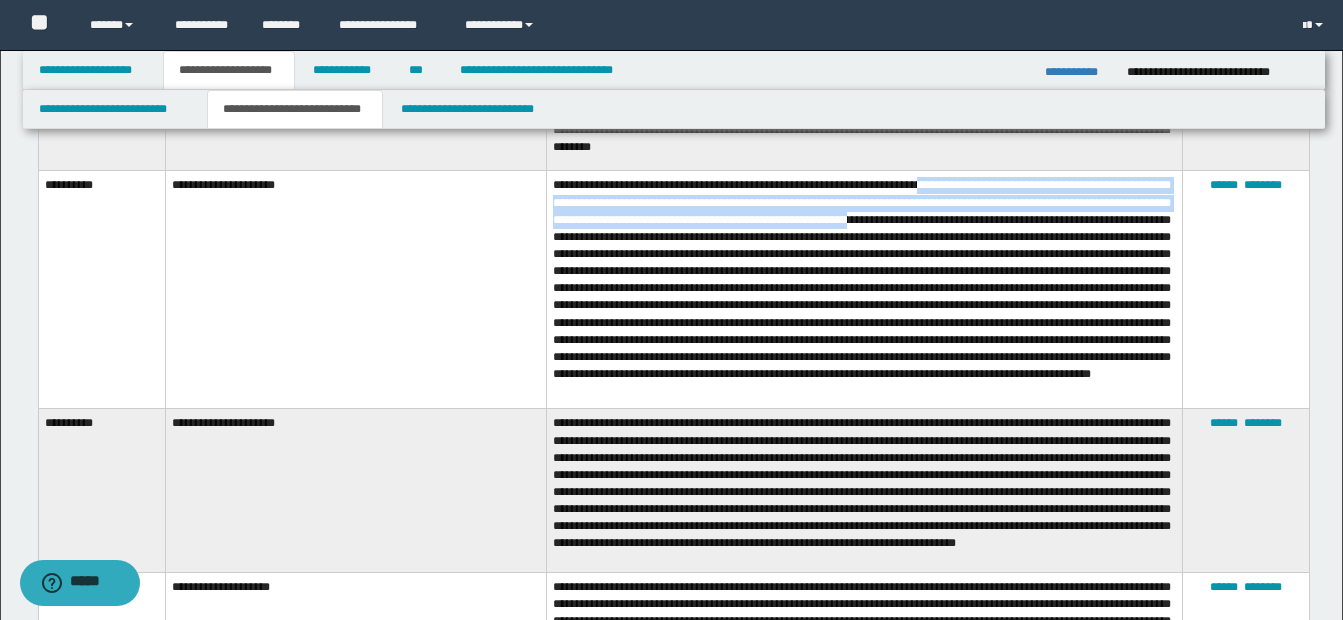 drag, startPoint x: 950, startPoint y: 181, endPoint x: 1000, endPoint y: 212, distance: 58.830265 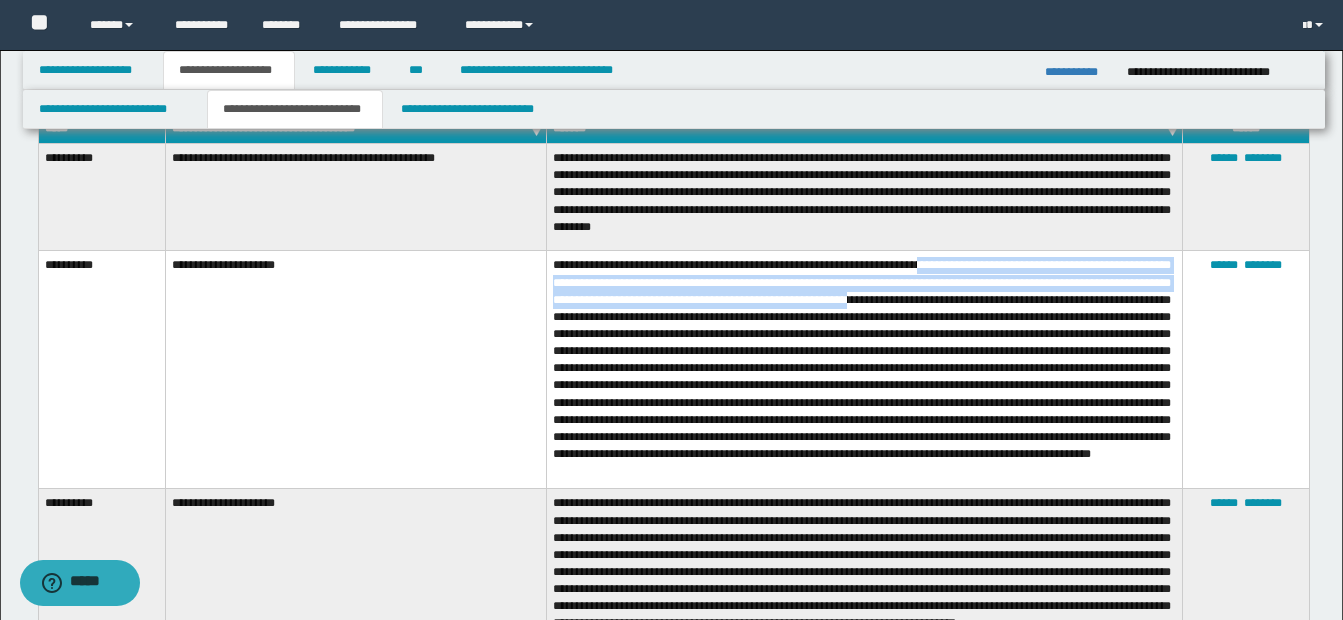 scroll, scrollTop: 1245, scrollLeft: 0, axis: vertical 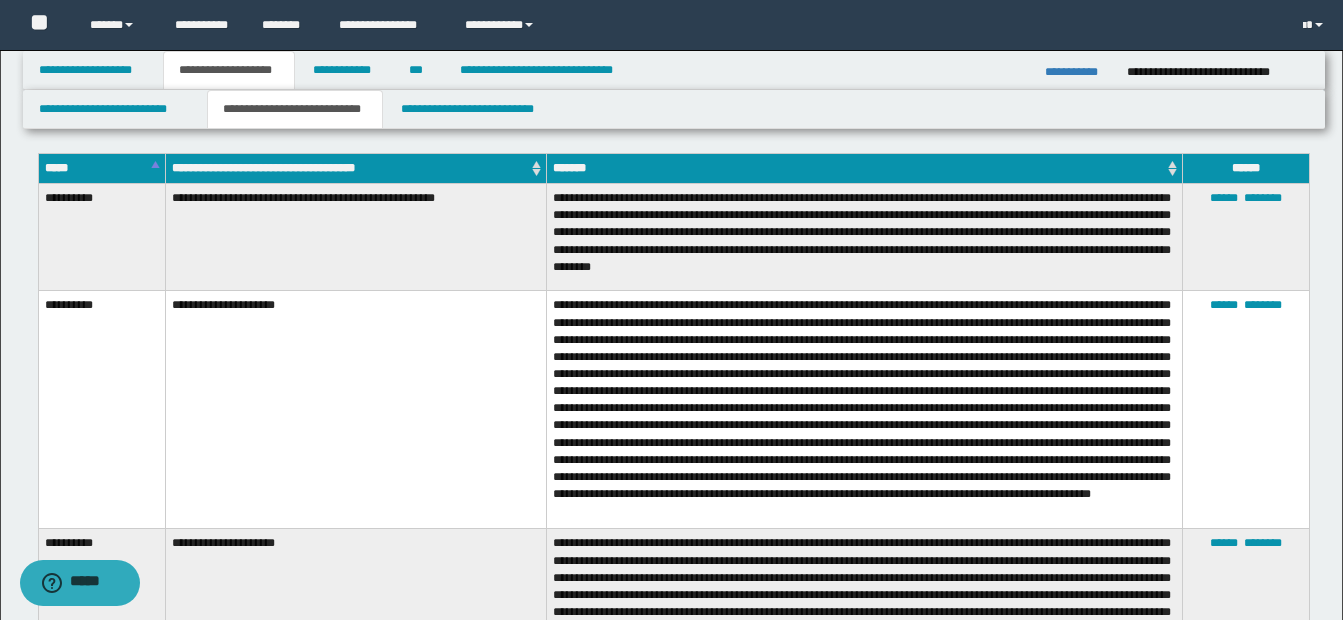 click at bounding box center (865, 410) 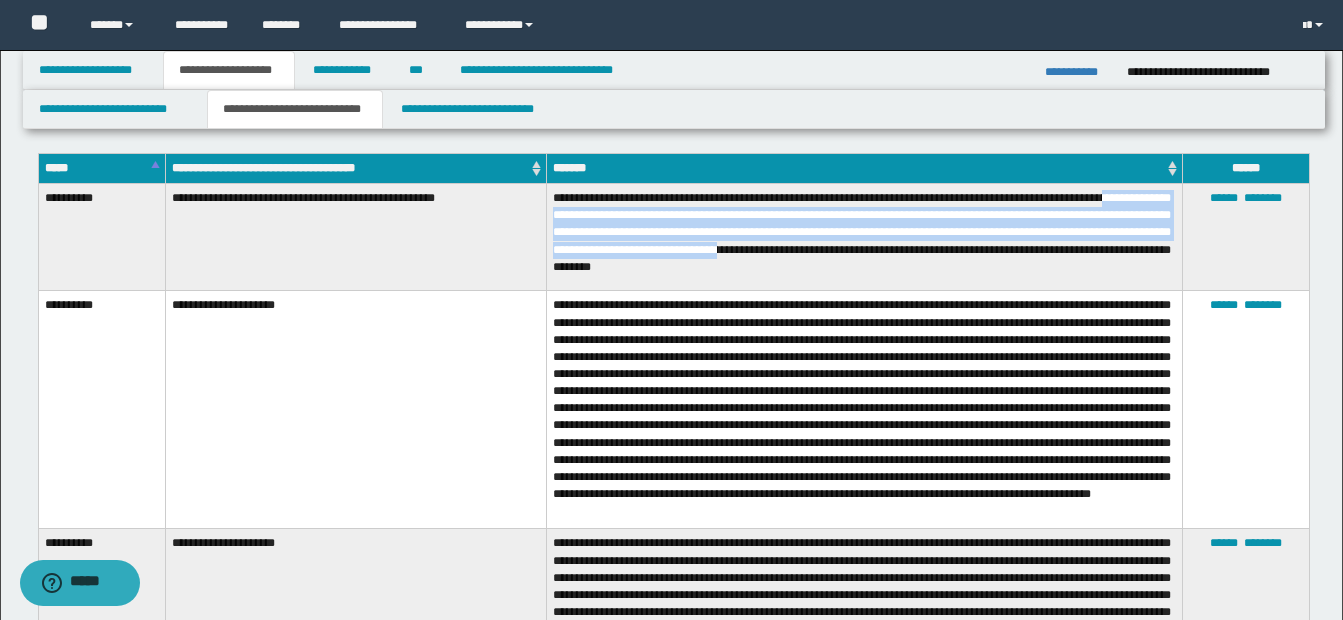 drag, startPoint x: 555, startPoint y: 219, endPoint x: 878, endPoint y: 247, distance: 324.21136 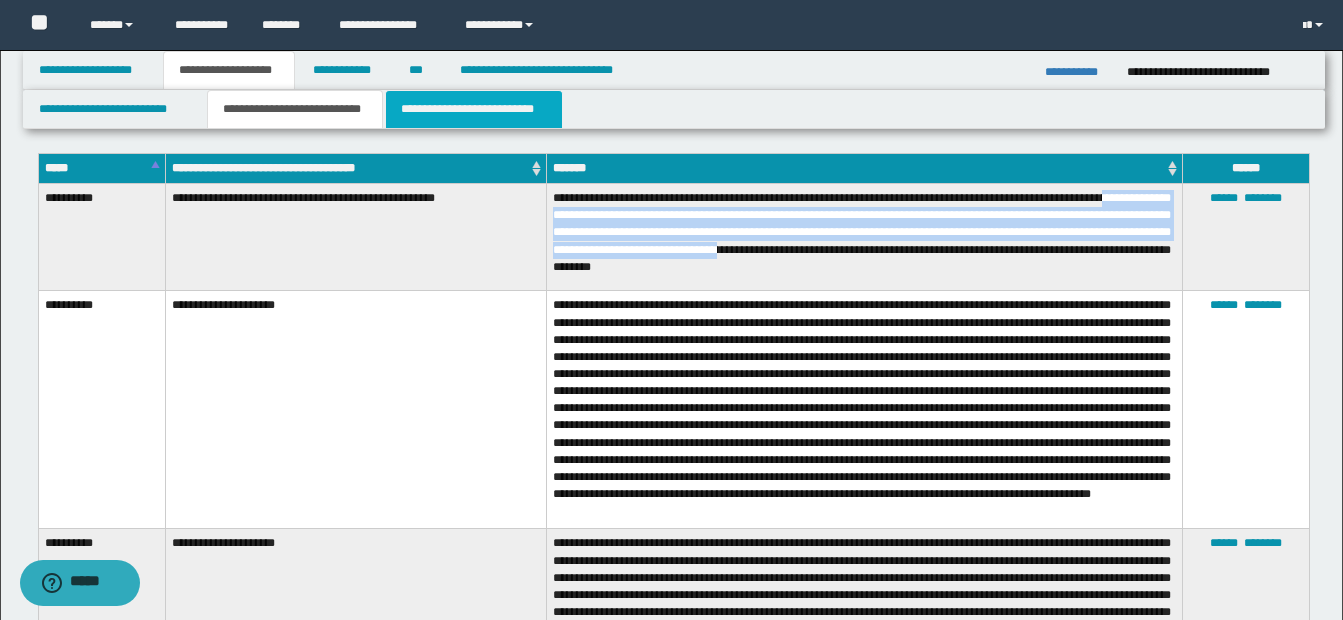 click on "**********" at bounding box center [474, 109] 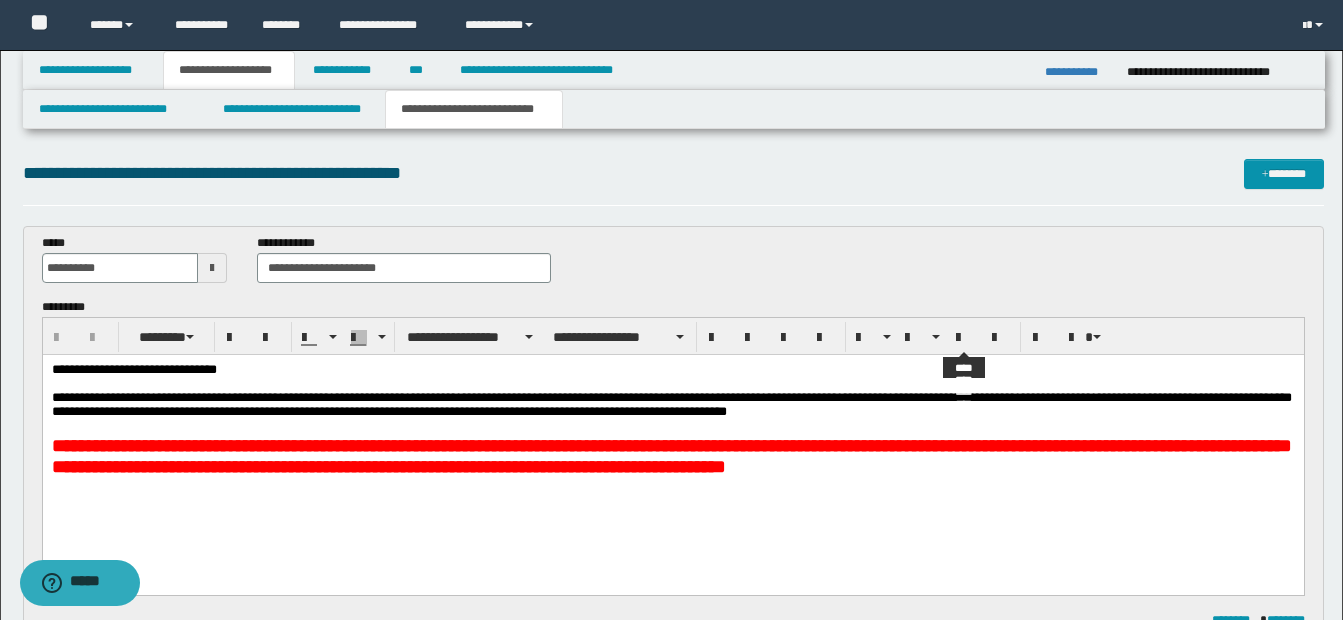 scroll, scrollTop: 0, scrollLeft: 0, axis: both 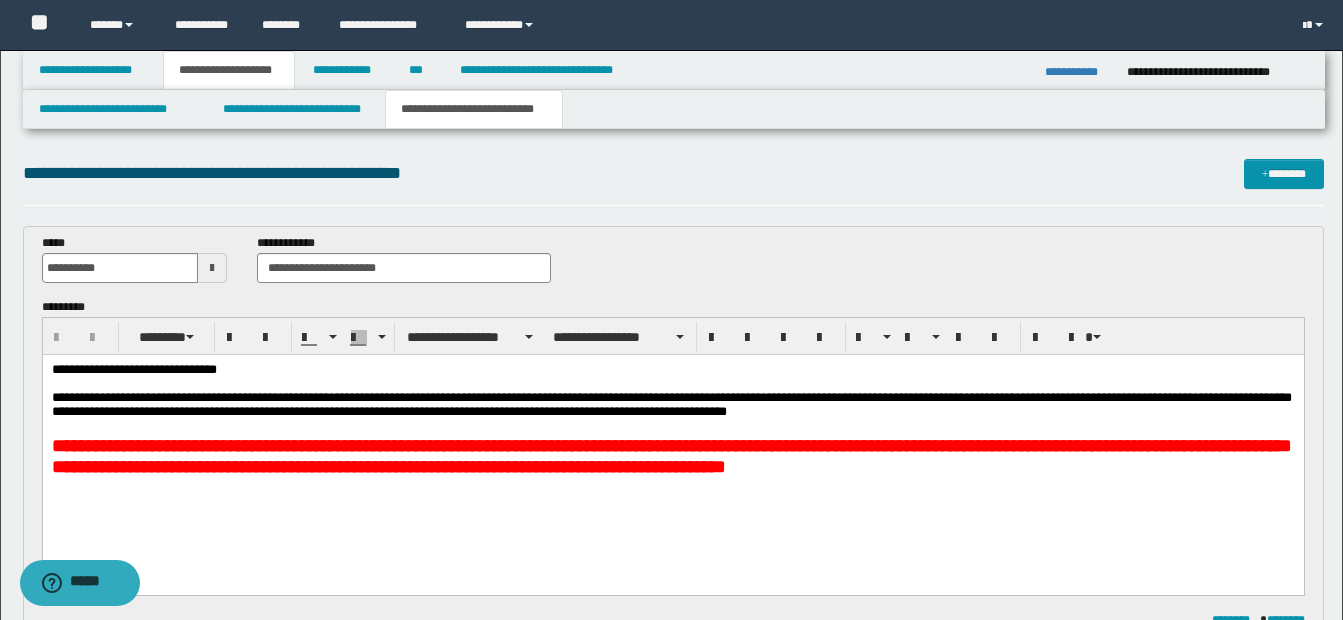 click on "**********" at bounding box center (1078, 72) 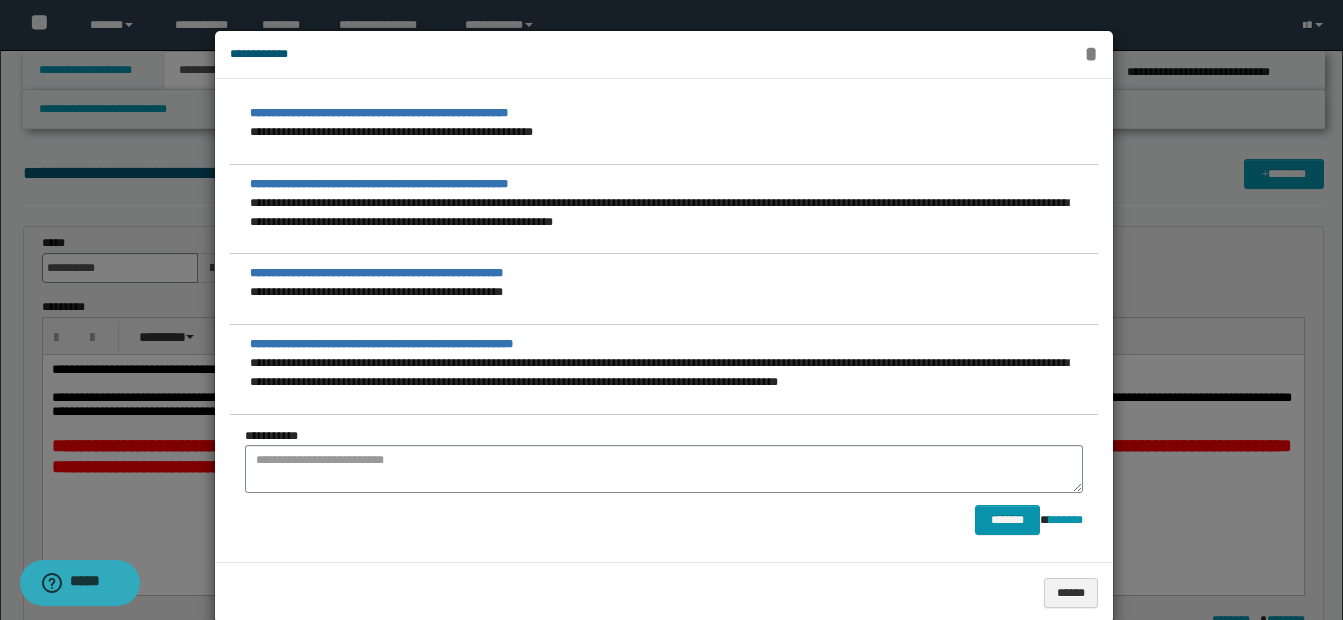 click on "*" at bounding box center (1090, 54) 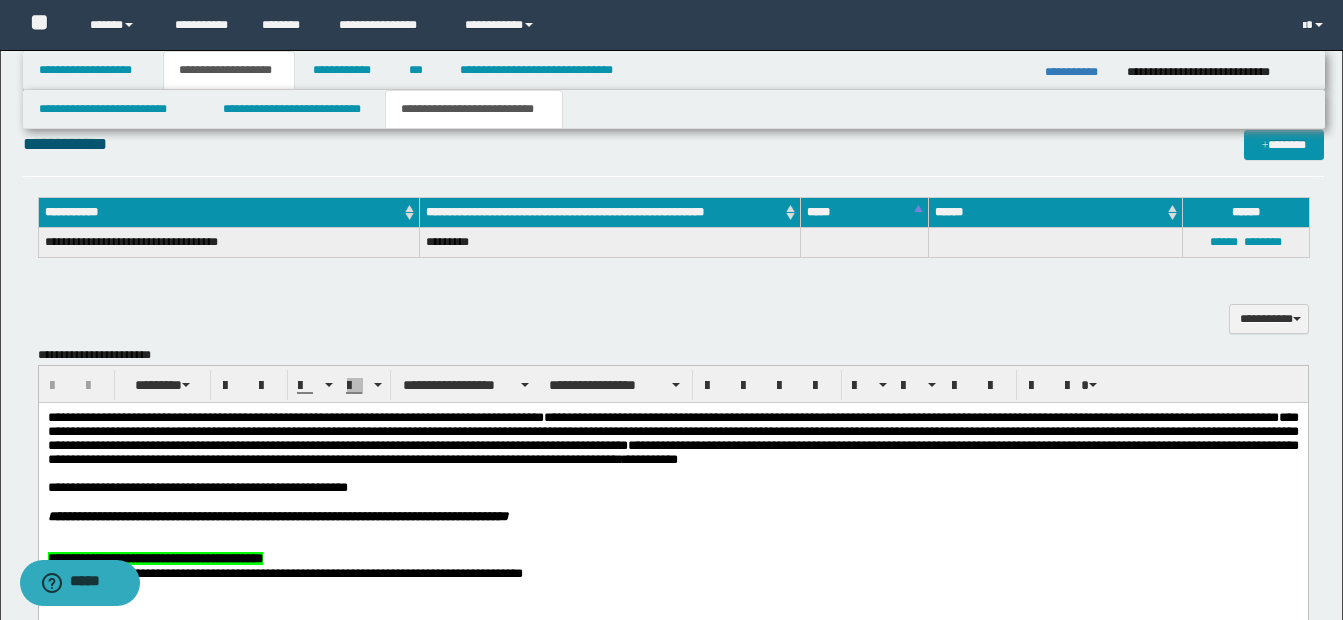 scroll, scrollTop: 1155, scrollLeft: 0, axis: vertical 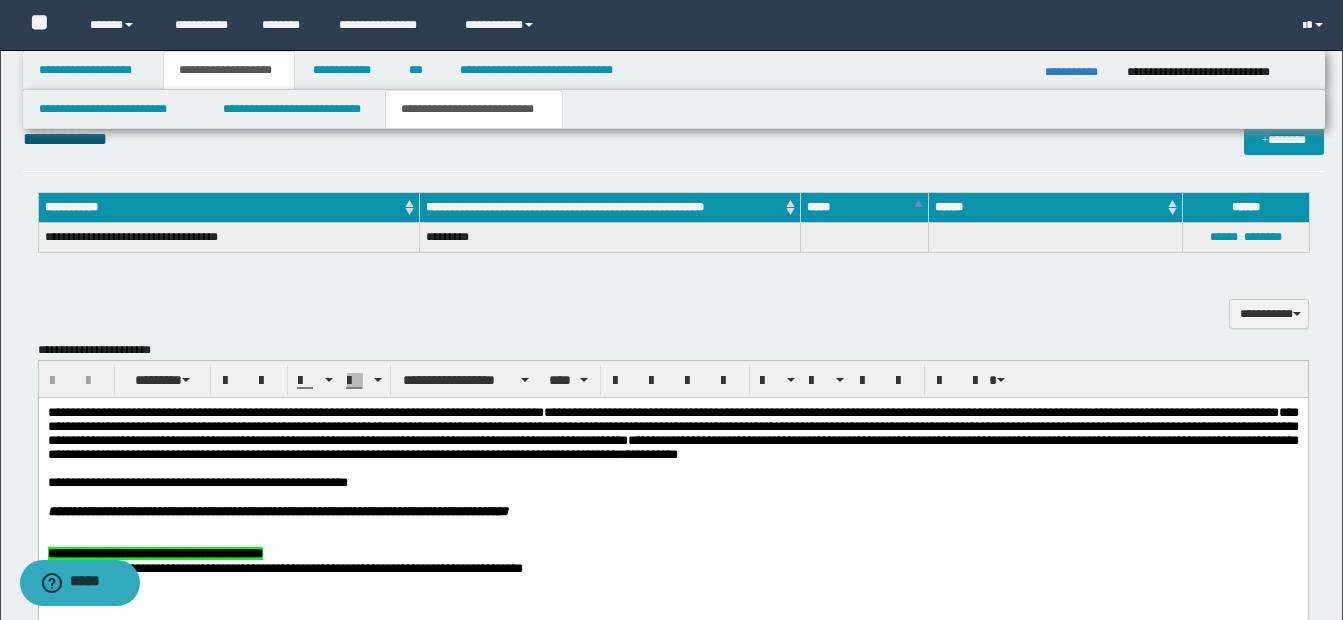 click at bounding box center [672, 468] 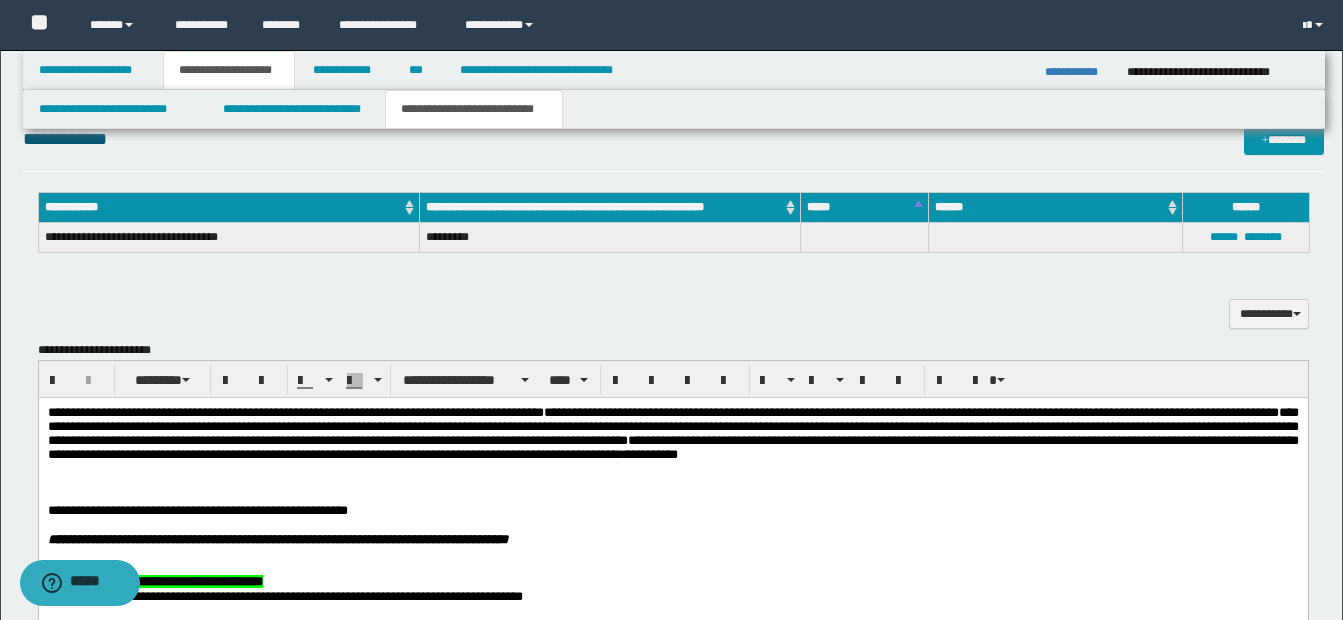 click on "**********" at bounding box center [672, 529] 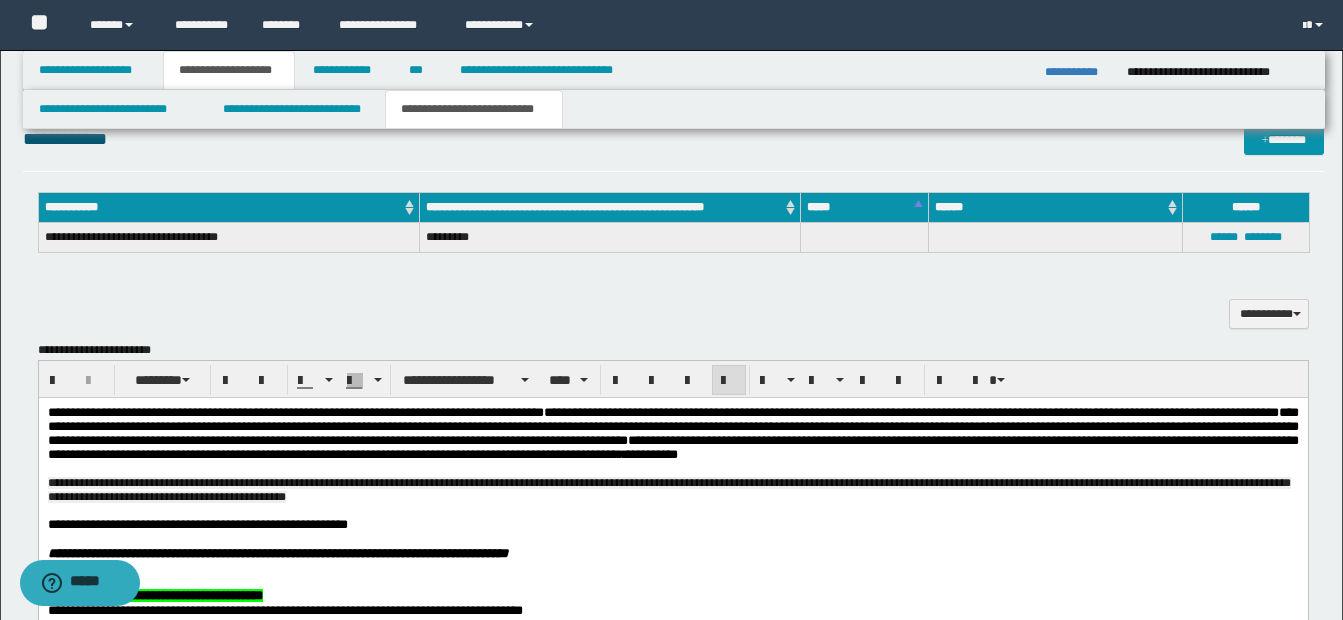 drag, startPoint x: 175, startPoint y: 430, endPoint x: 371, endPoint y: 450, distance: 197.01776 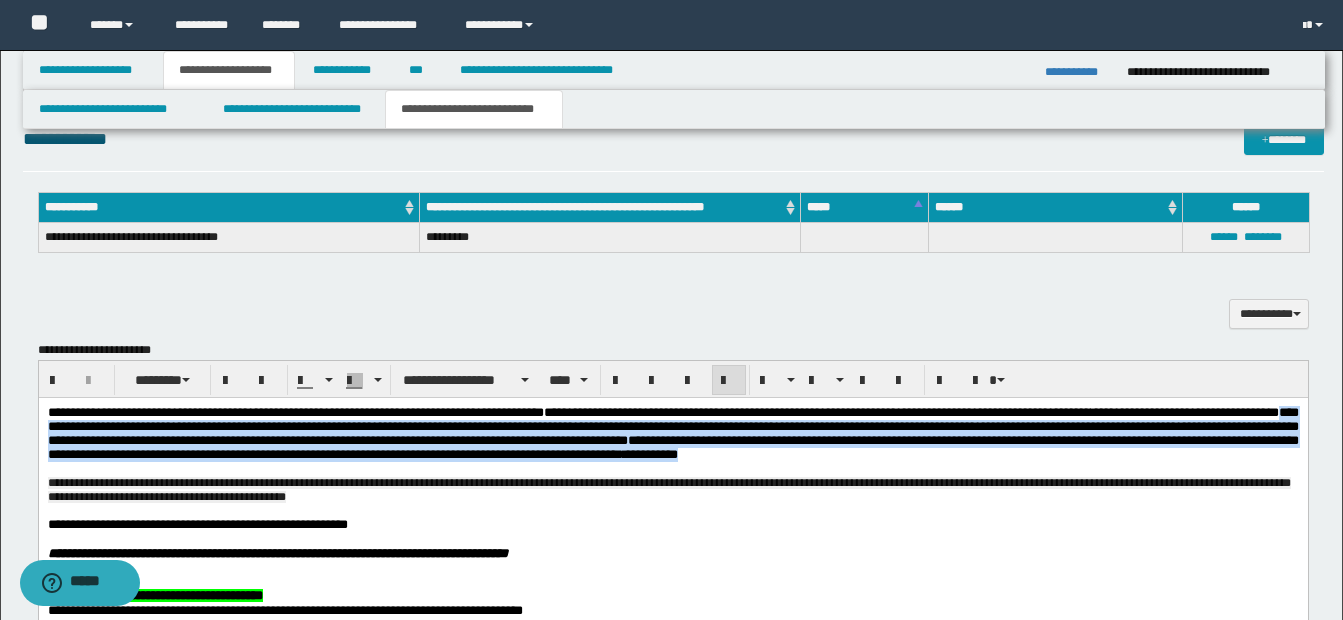 drag, startPoint x: 175, startPoint y: 425, endPoint x: 1027, endPoint y: 465, distance: 852.9385 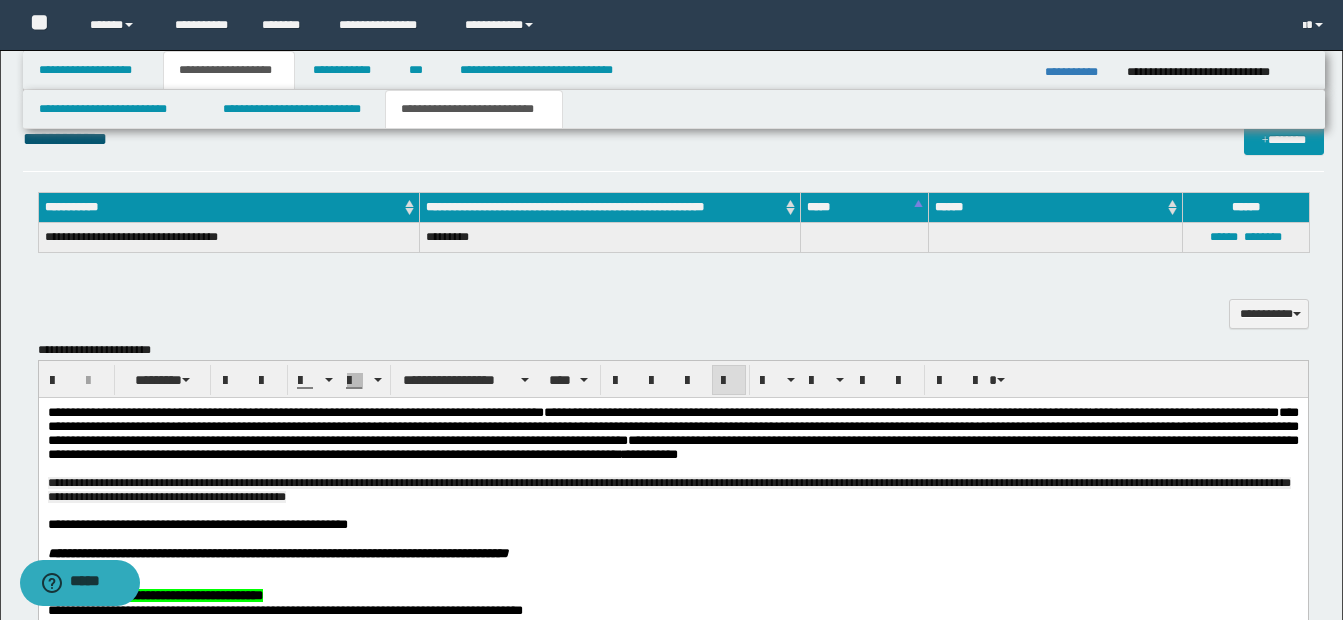 click at bounding box center [696, 538] 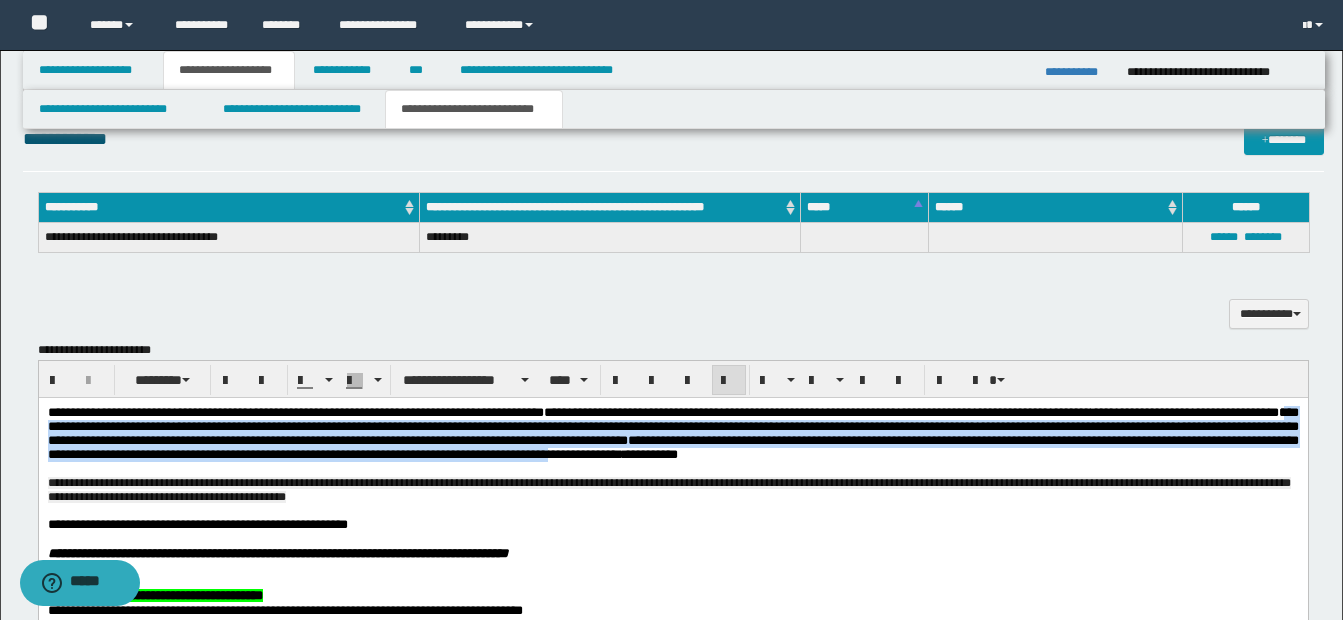 drag, startPoint x: 179, startPoint y: 431, endPoint x: 884, endPoint y: 462, distance: 705.6812 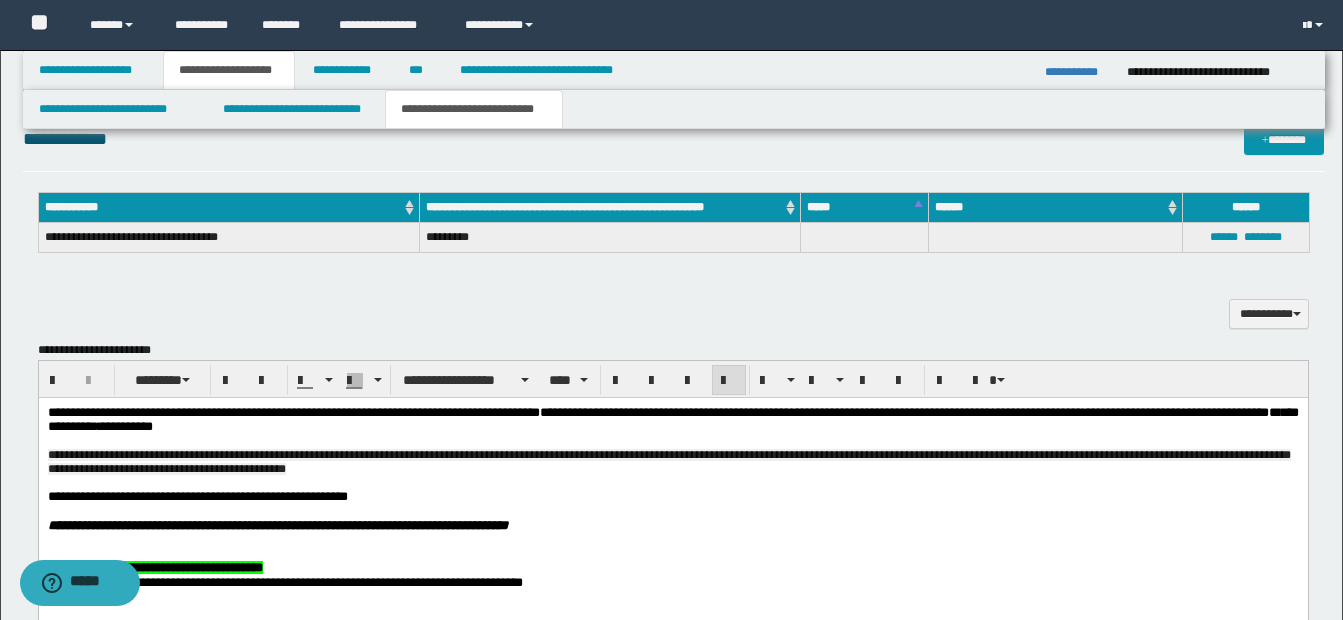 click on "**********" at bounding box center (672, 419) 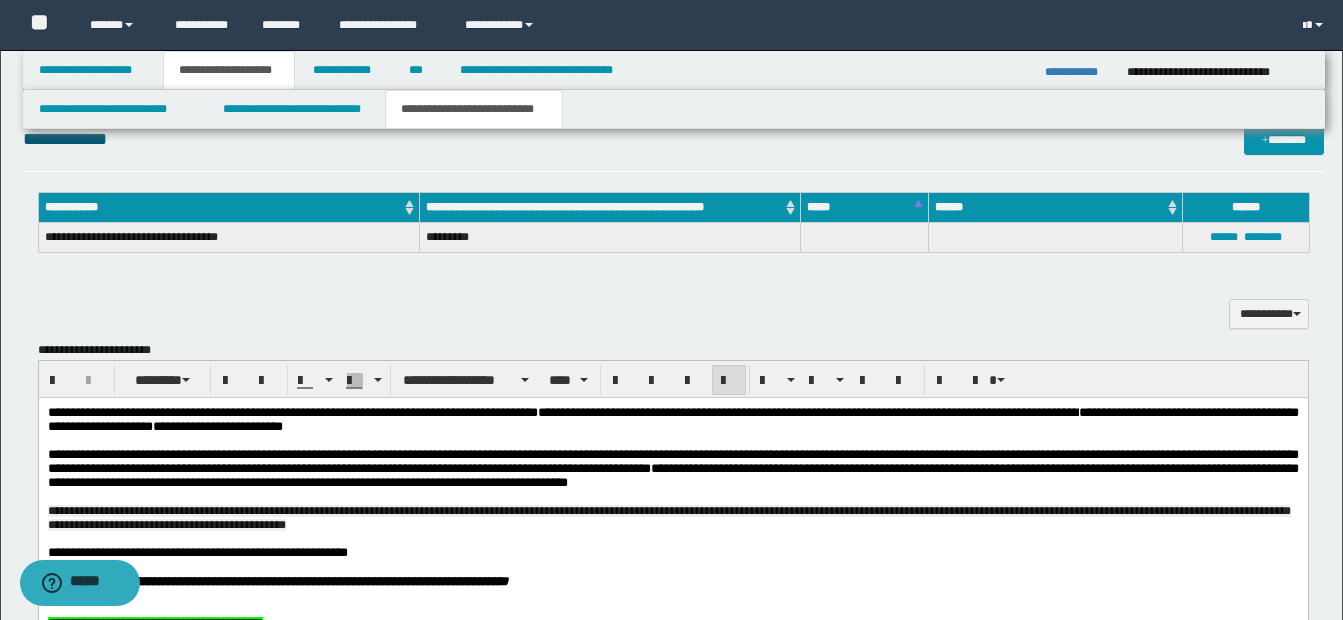 click on "**********" at bounding box center [672, 419] 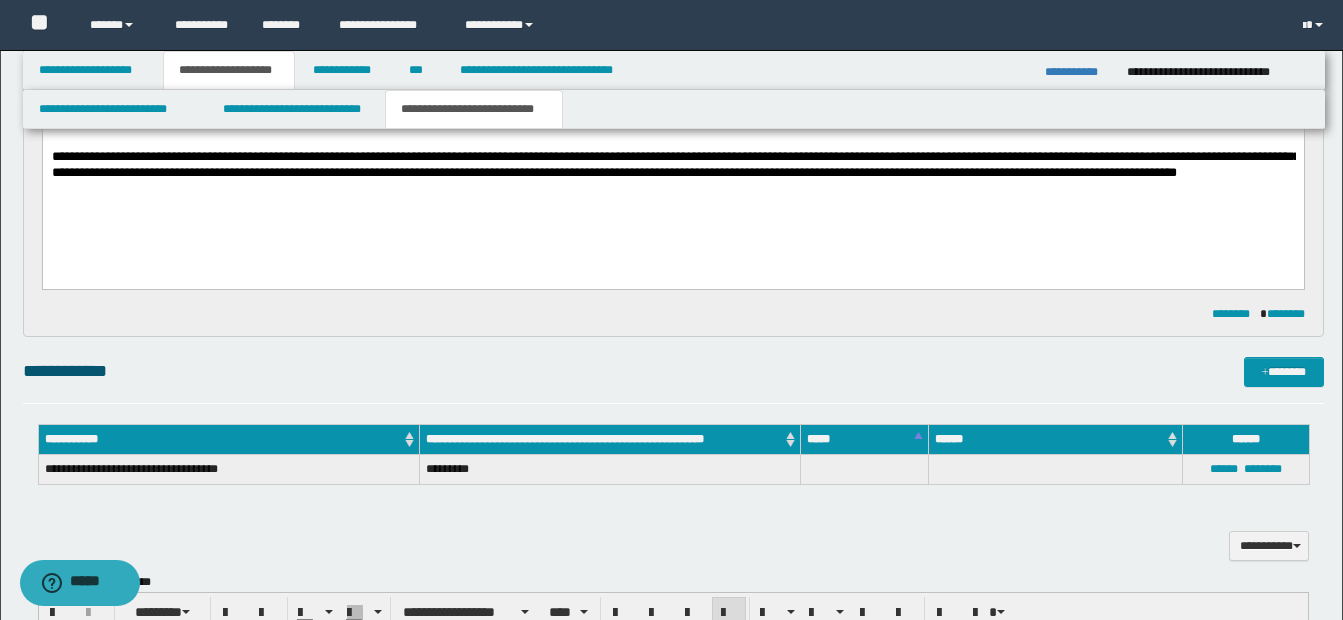 scroll, scrollTop: 909, scrollLeft: 0, axis: vertical 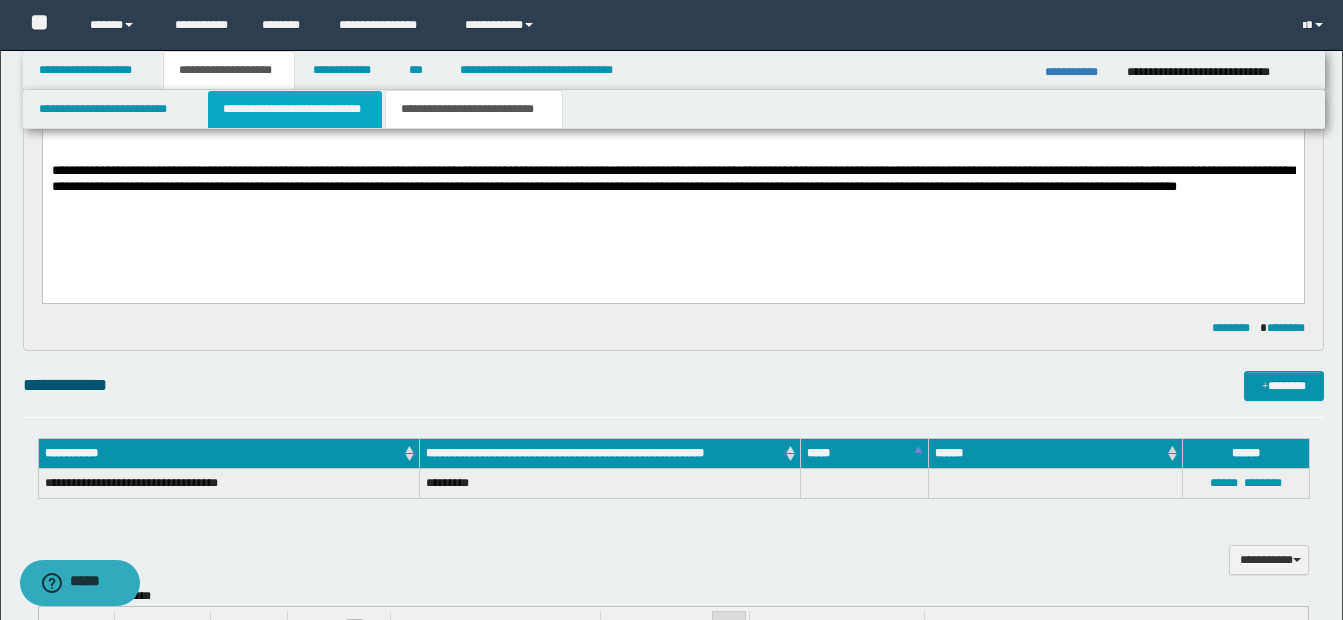 click on "**********" at bounding box center [295, 109] 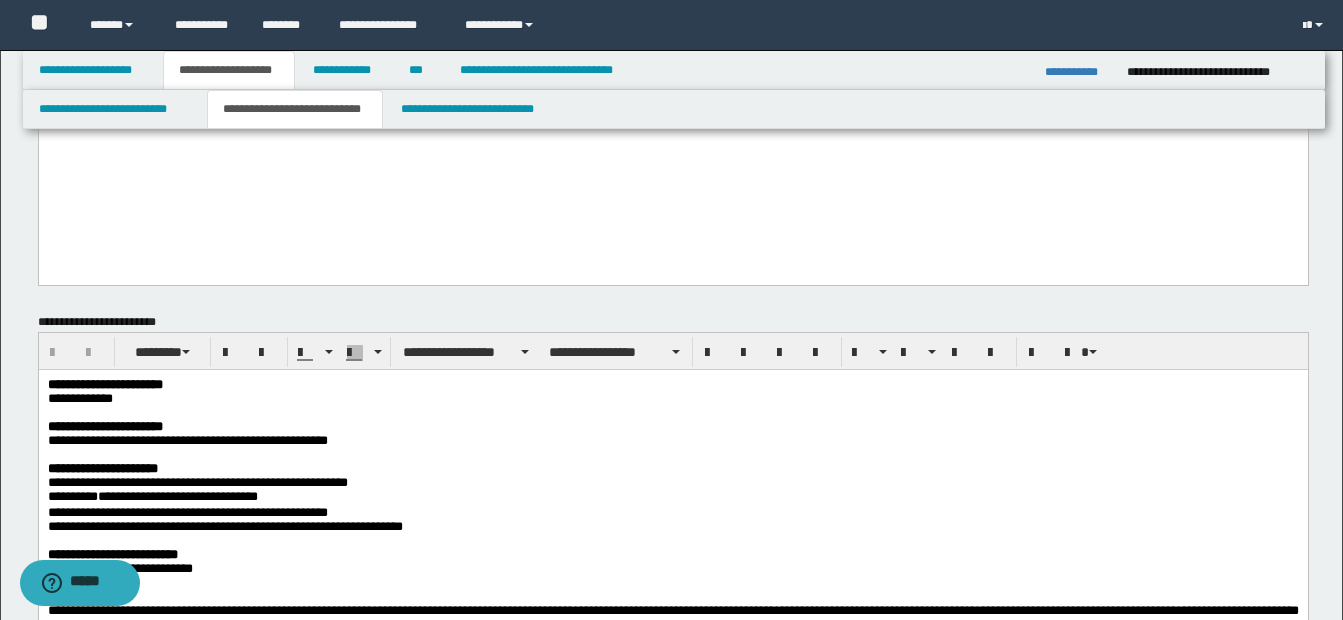 scroll, scrollTop: 483, scrollLeft: 0, axis: vertical 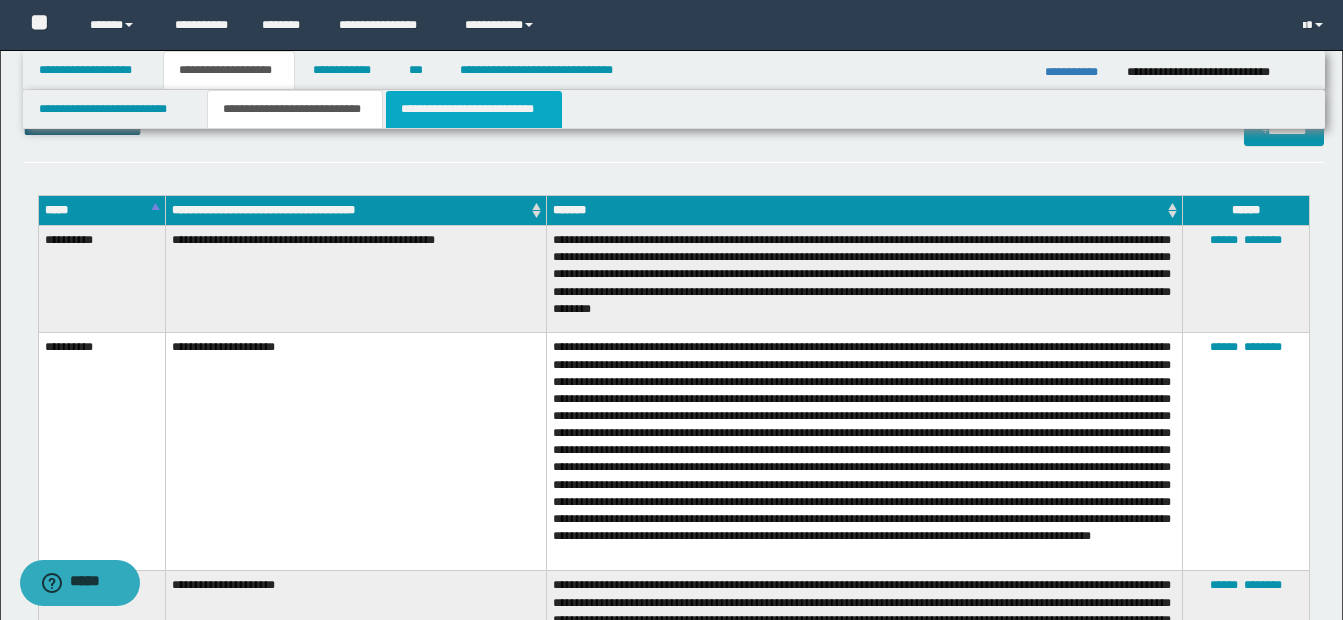 click on "**********" at bounding box center (474, 109) 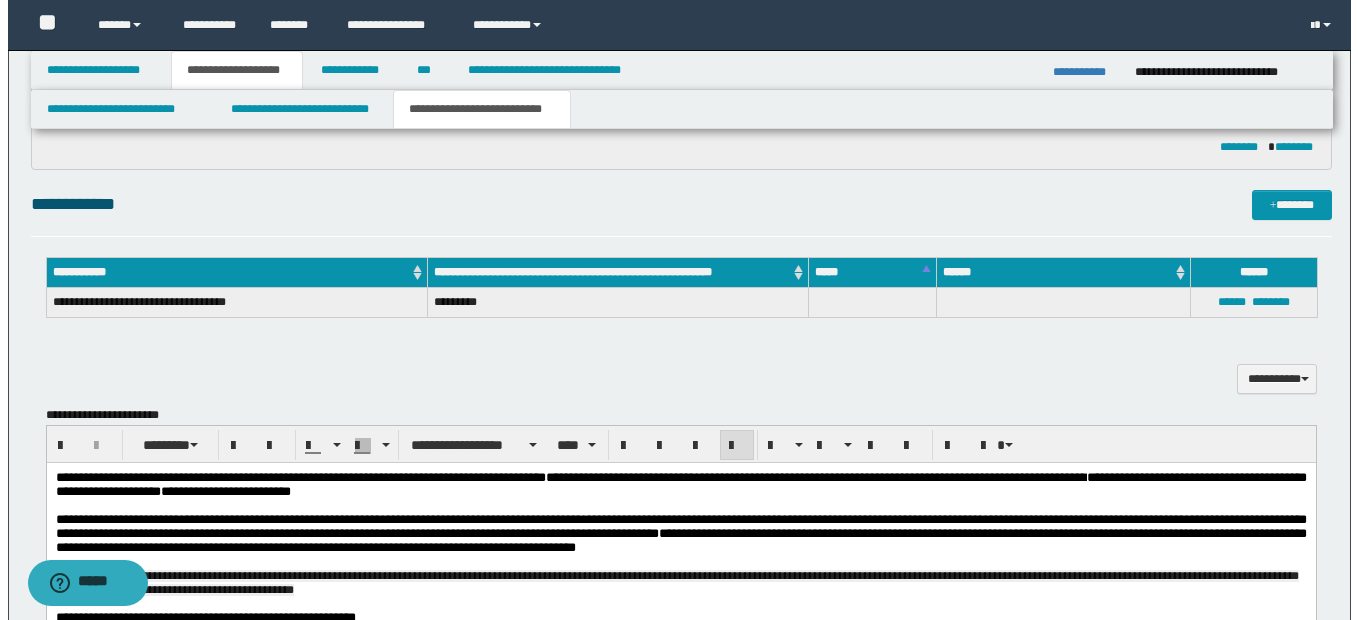 scroll, scrollTop: 1031, scrollLeft: 0, axis: vertical 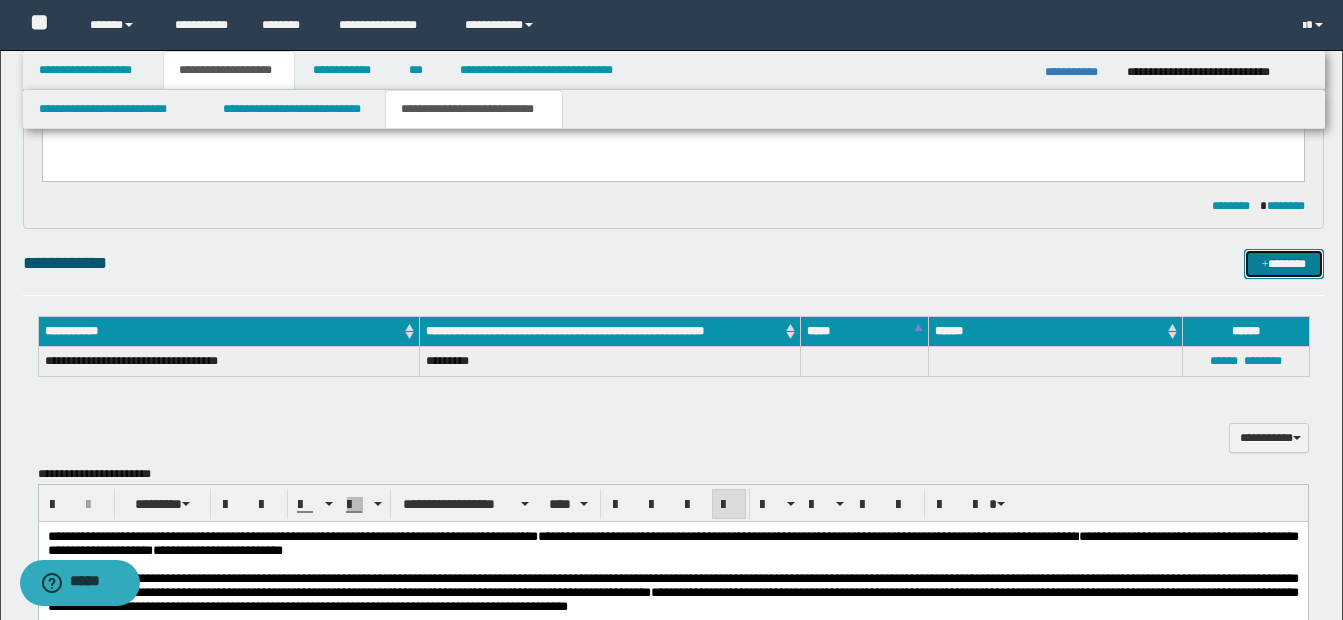 click on "*******" at bounding box center (1284, 264) 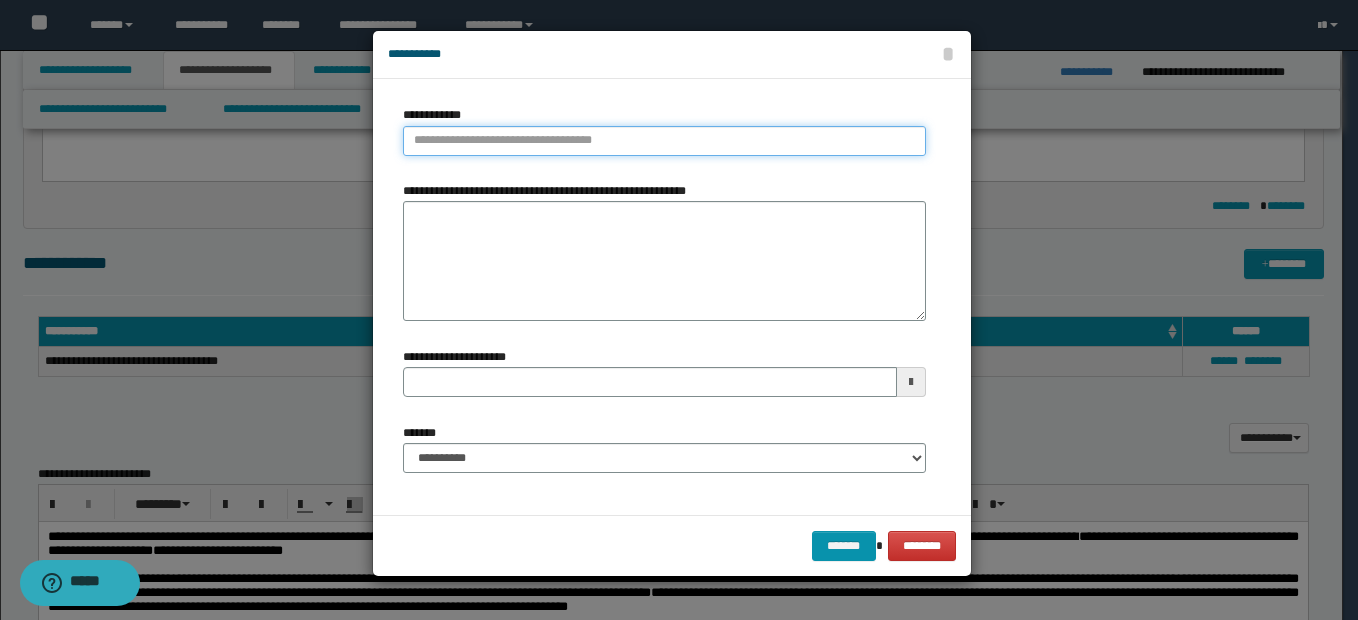 click on "**********" at bounding box center (664, 141) 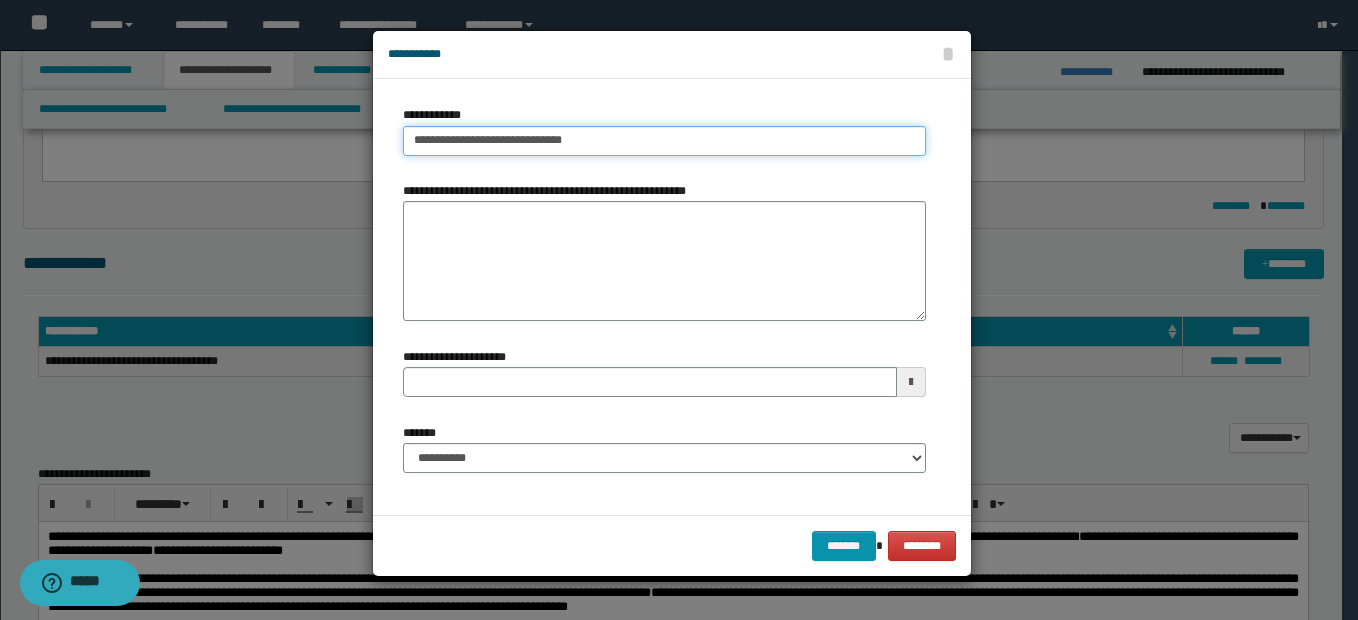 type on "**********" 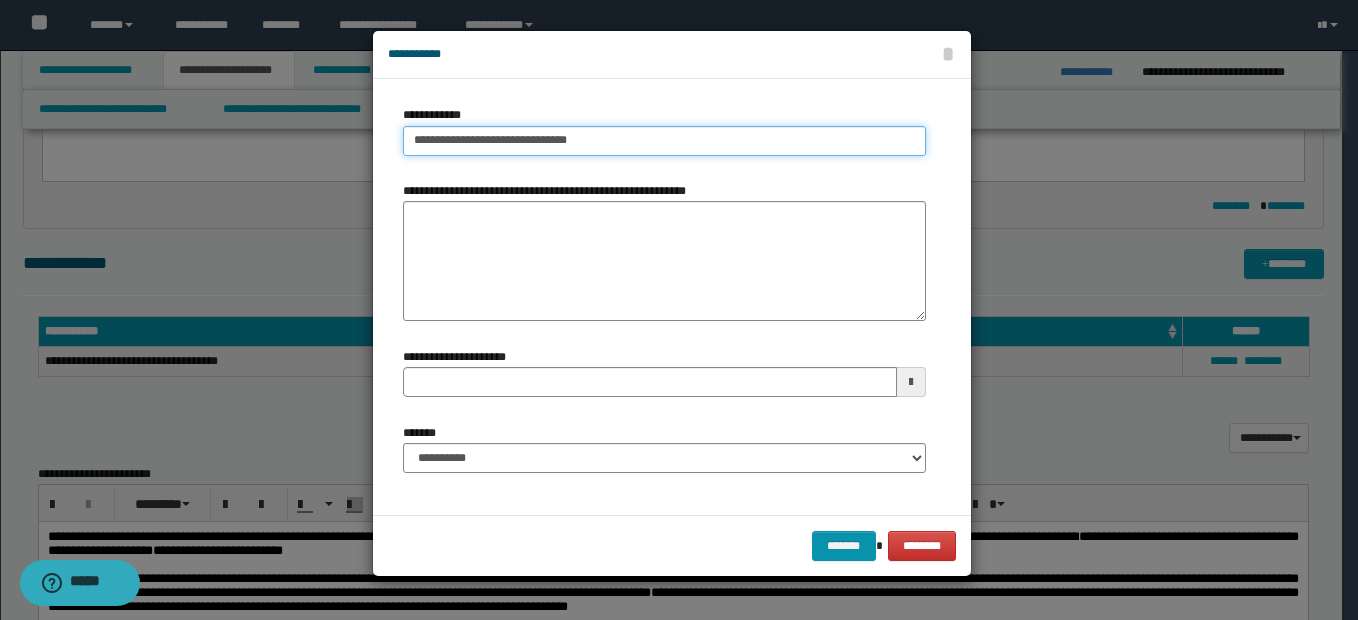 type on "**********" 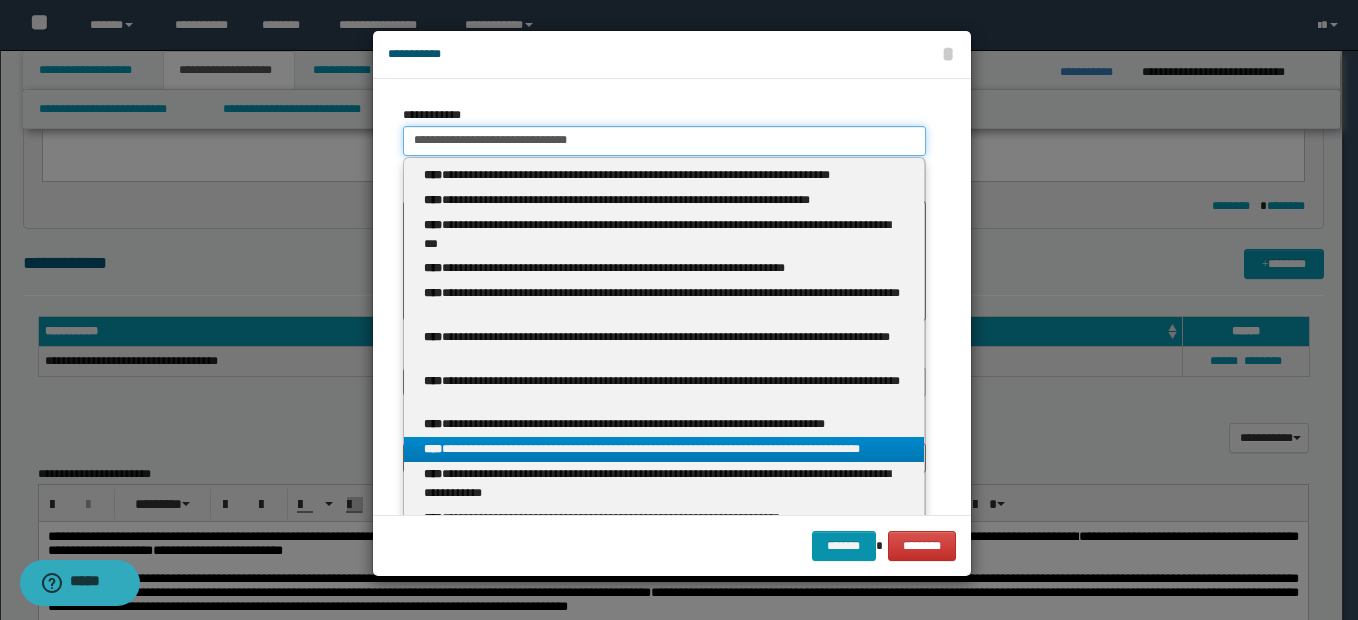 type on "**********" 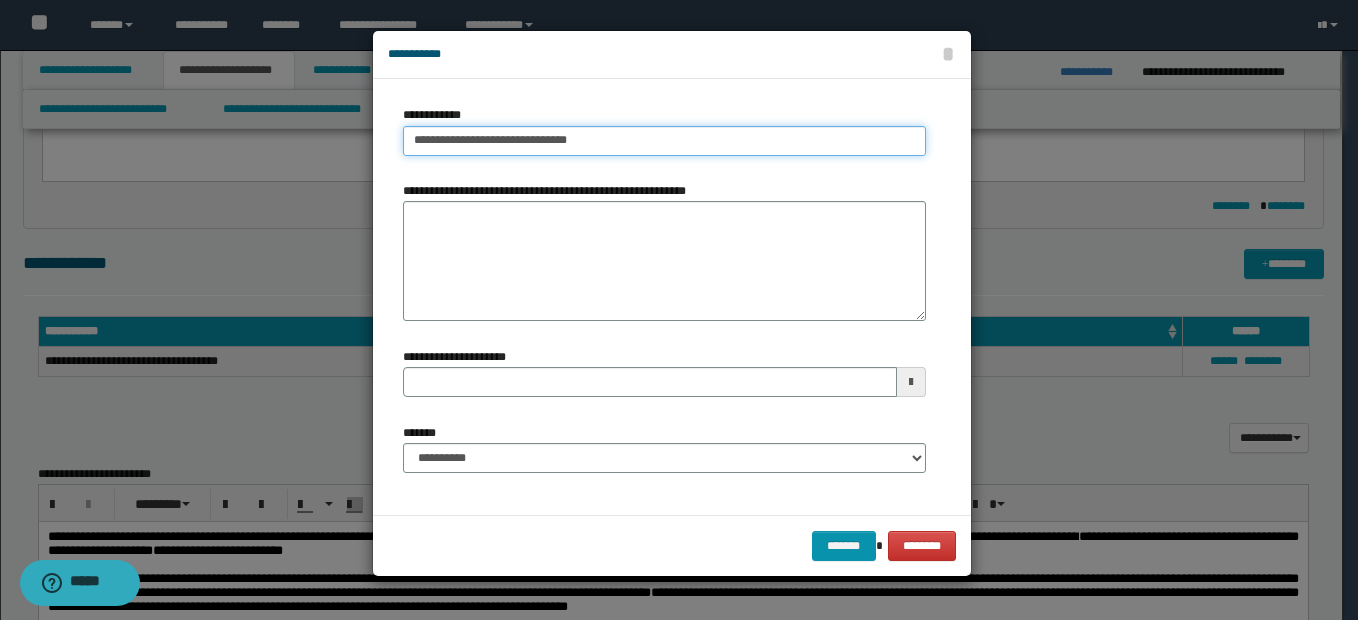 type on "**********" 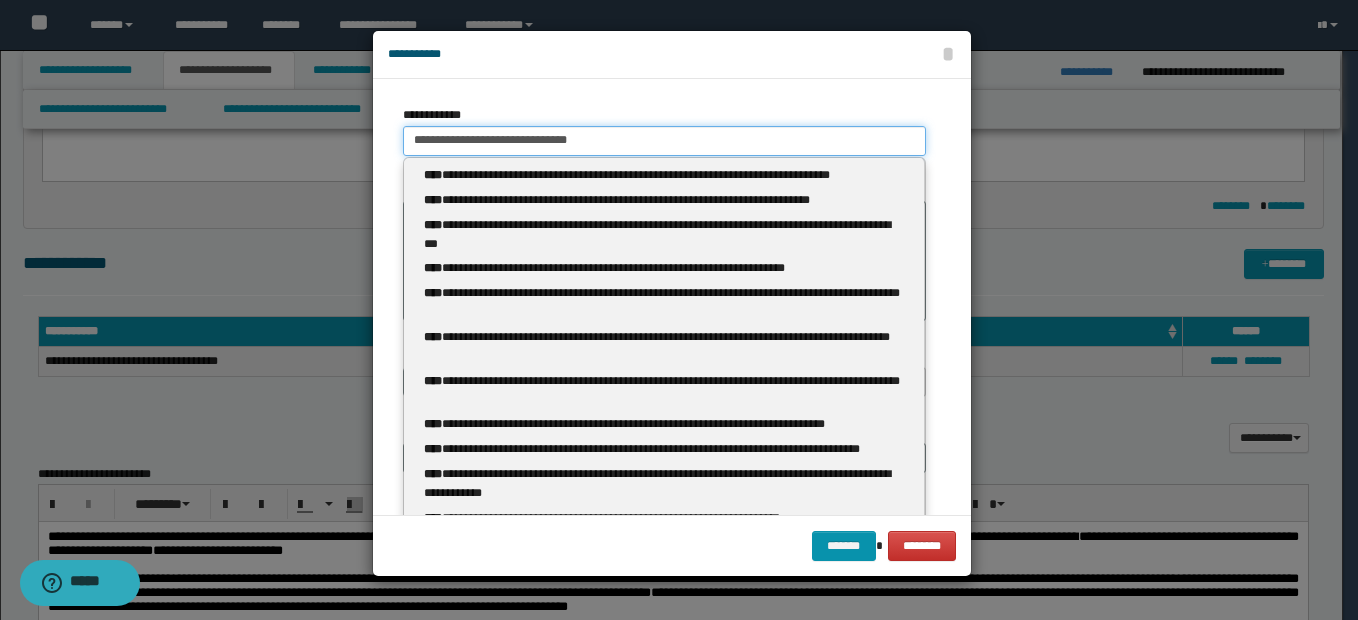 click on "**********" at bounding box center (664, 141) 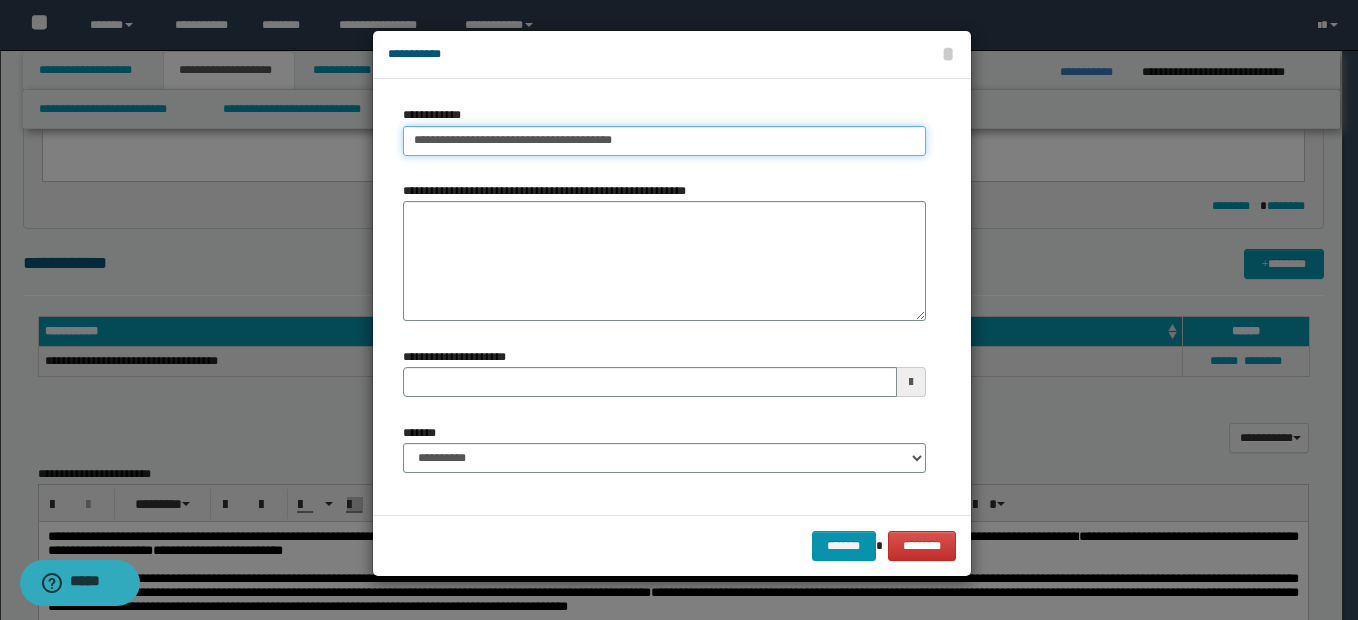 type on "**********" 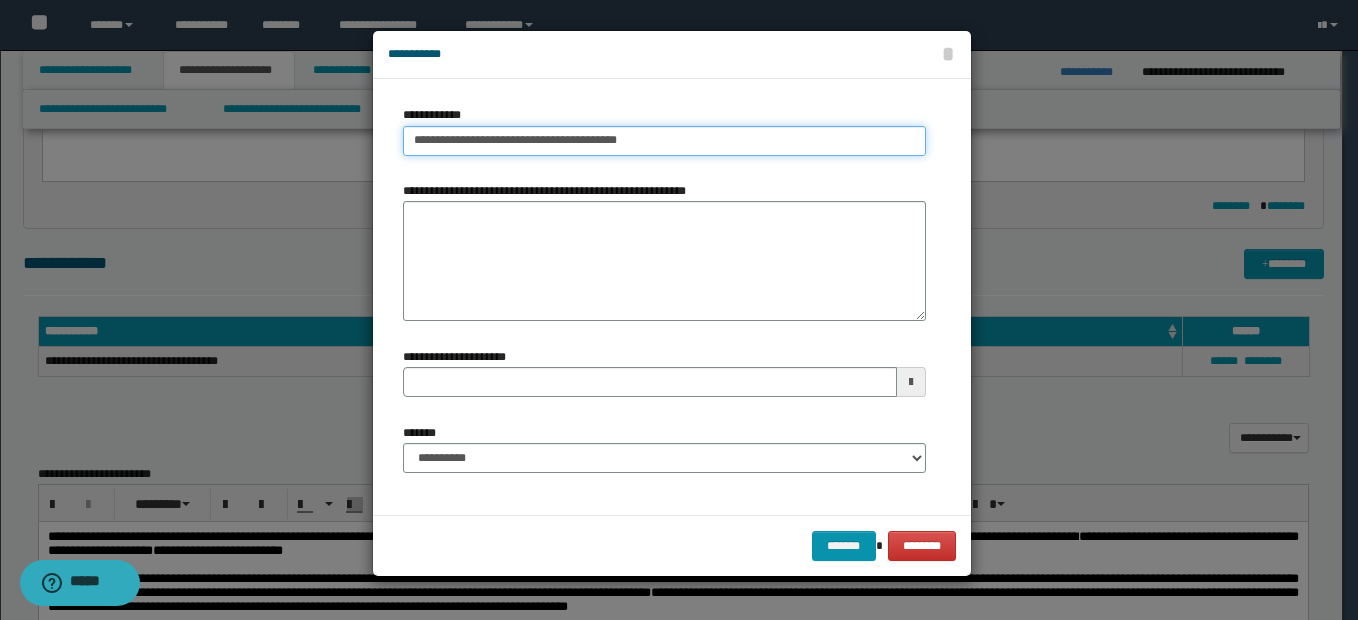 type on "**********" 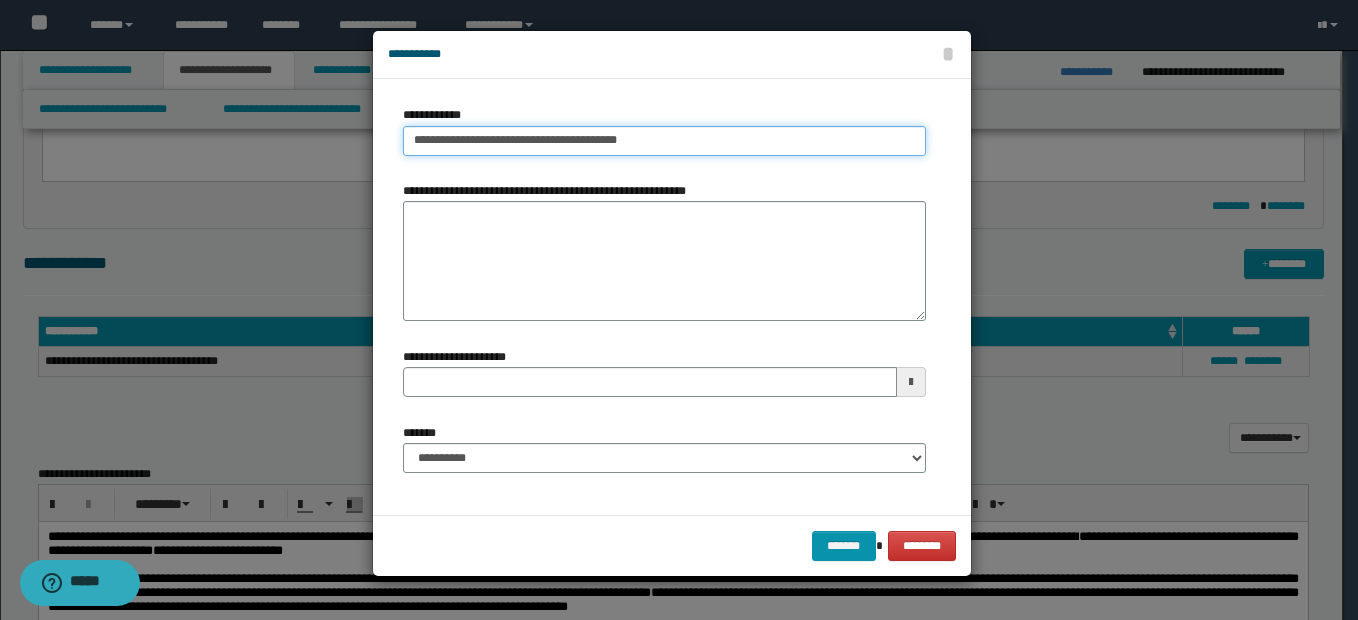 type 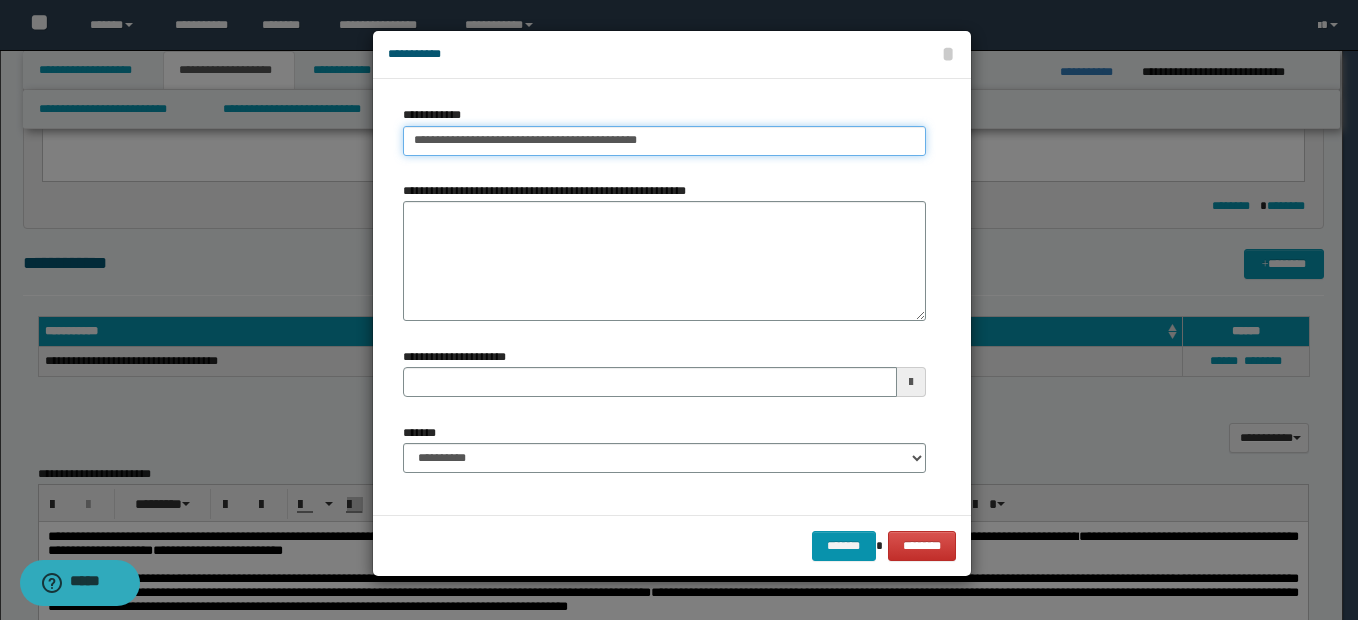 type on "**********" 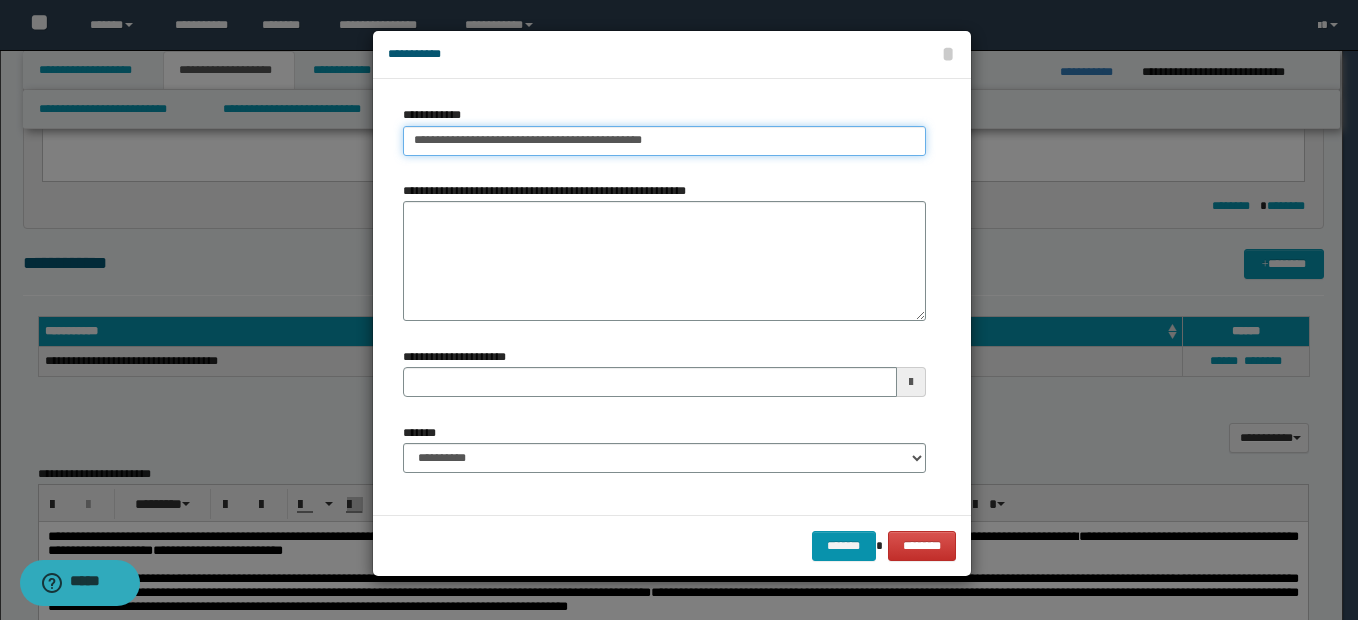 type on "**********" 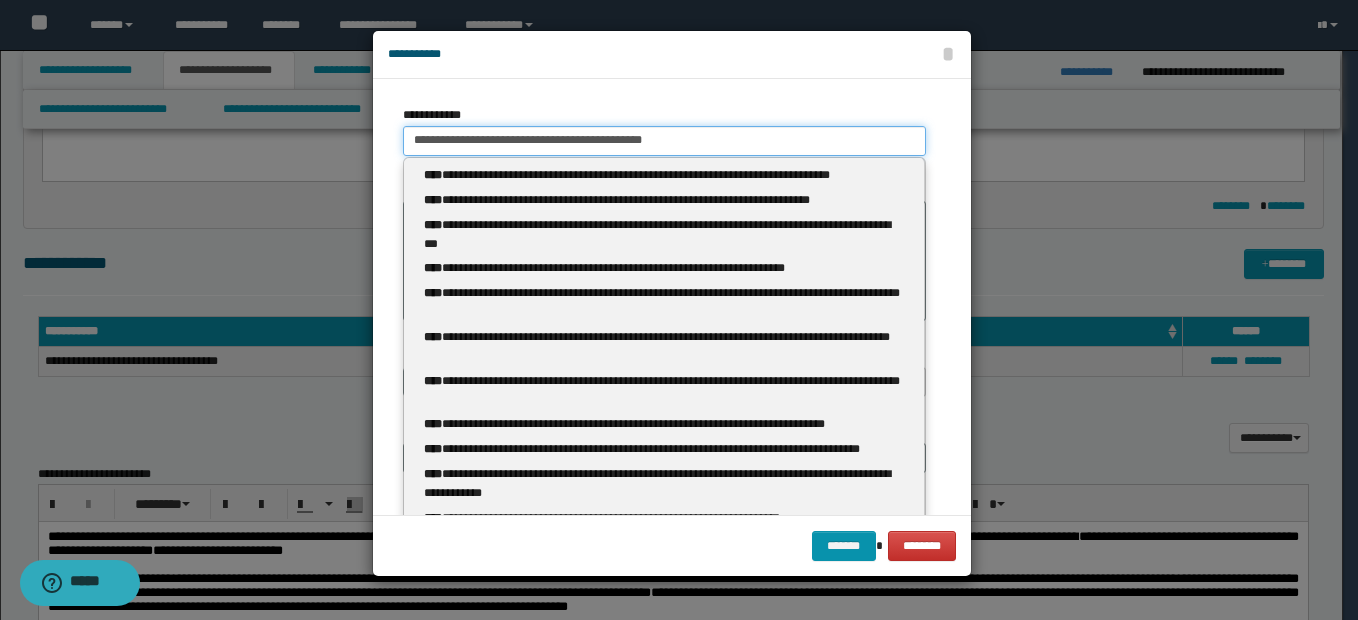 type 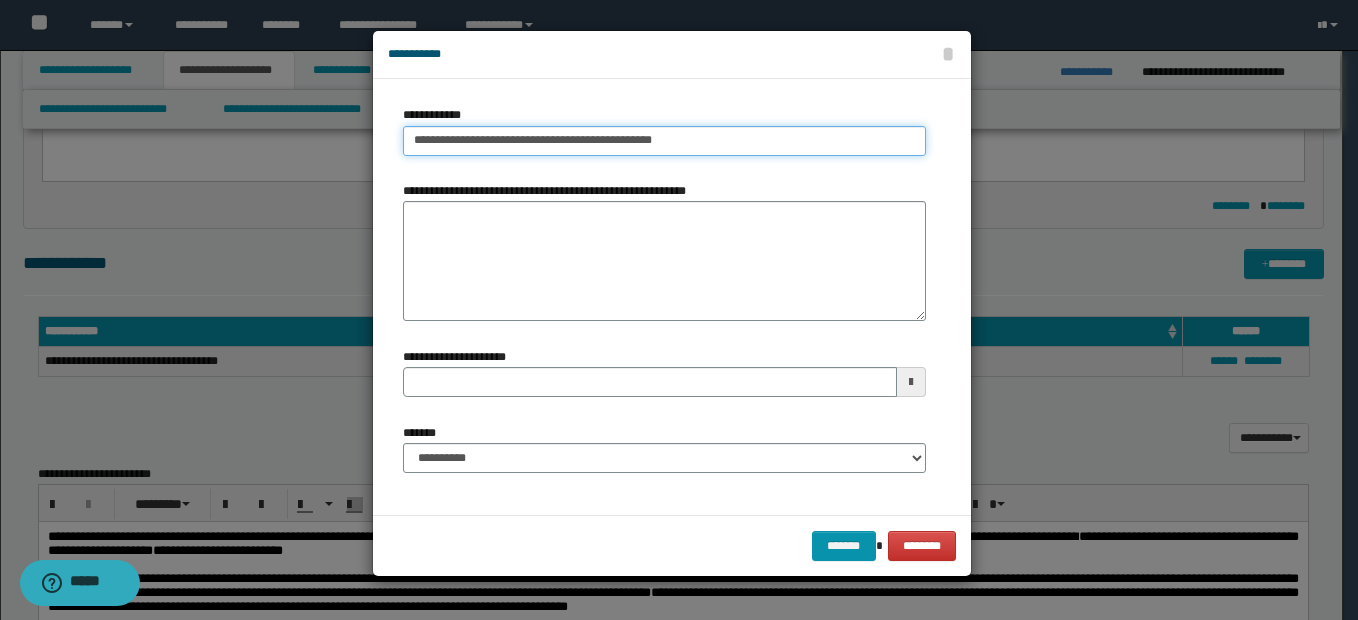 type on "**********" 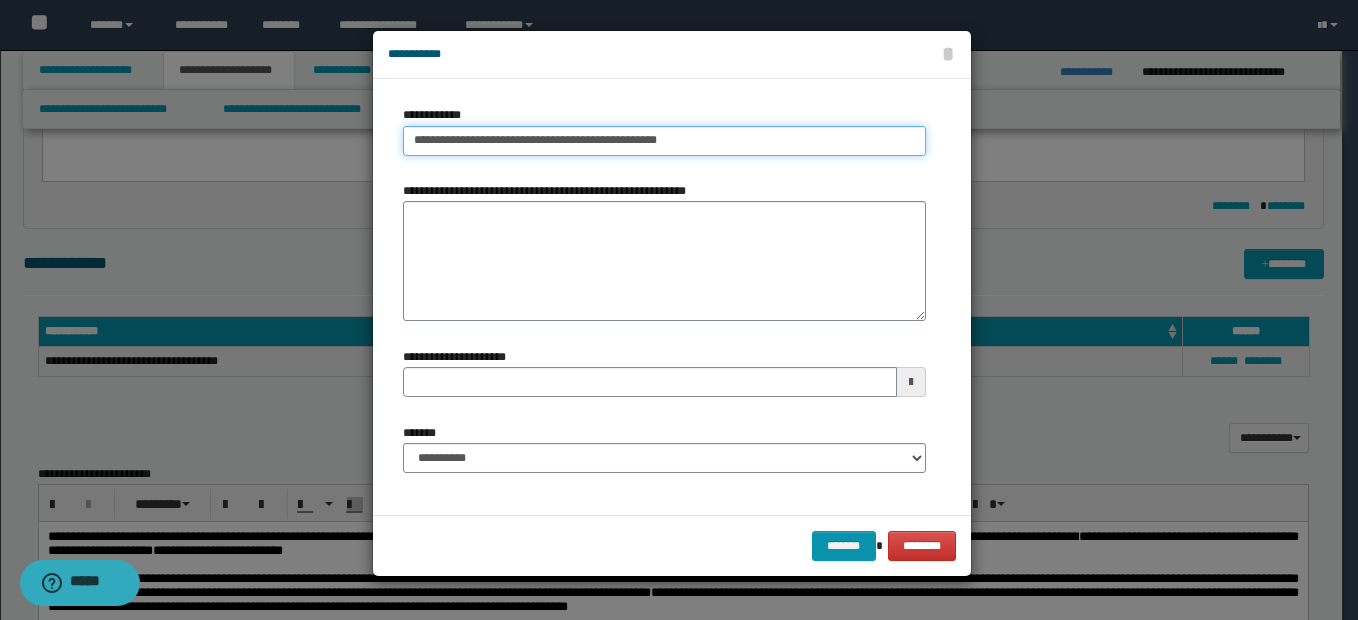 type on "**********" 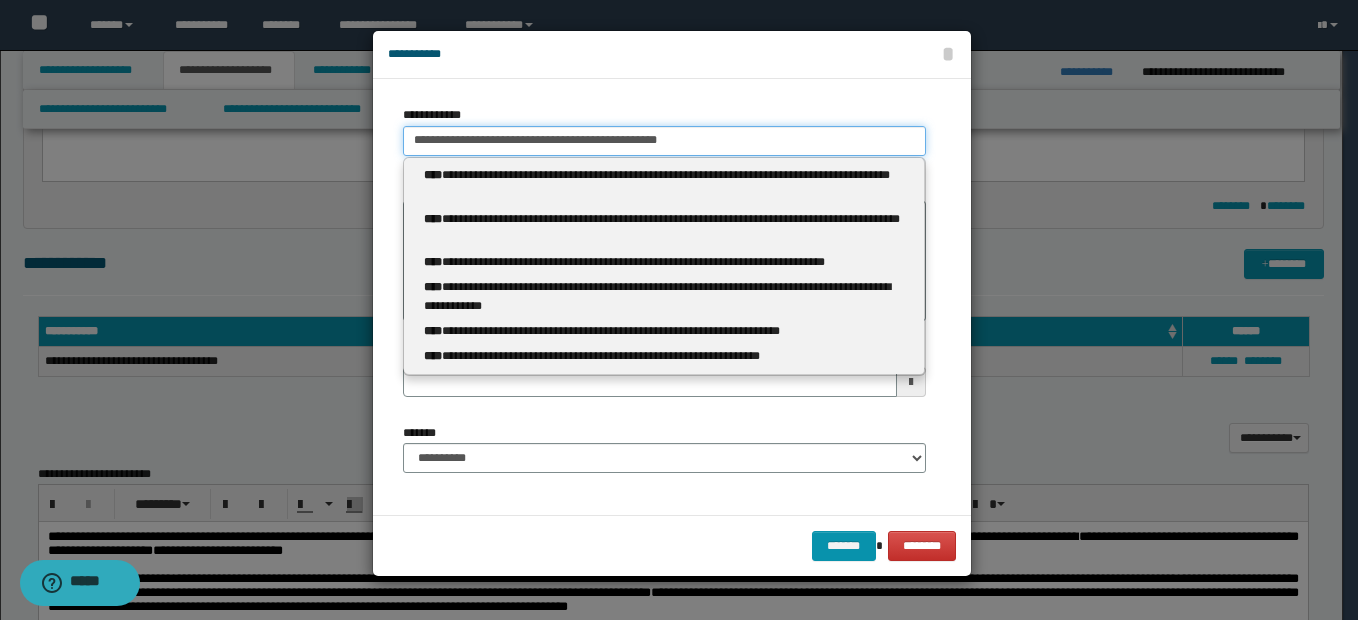 type 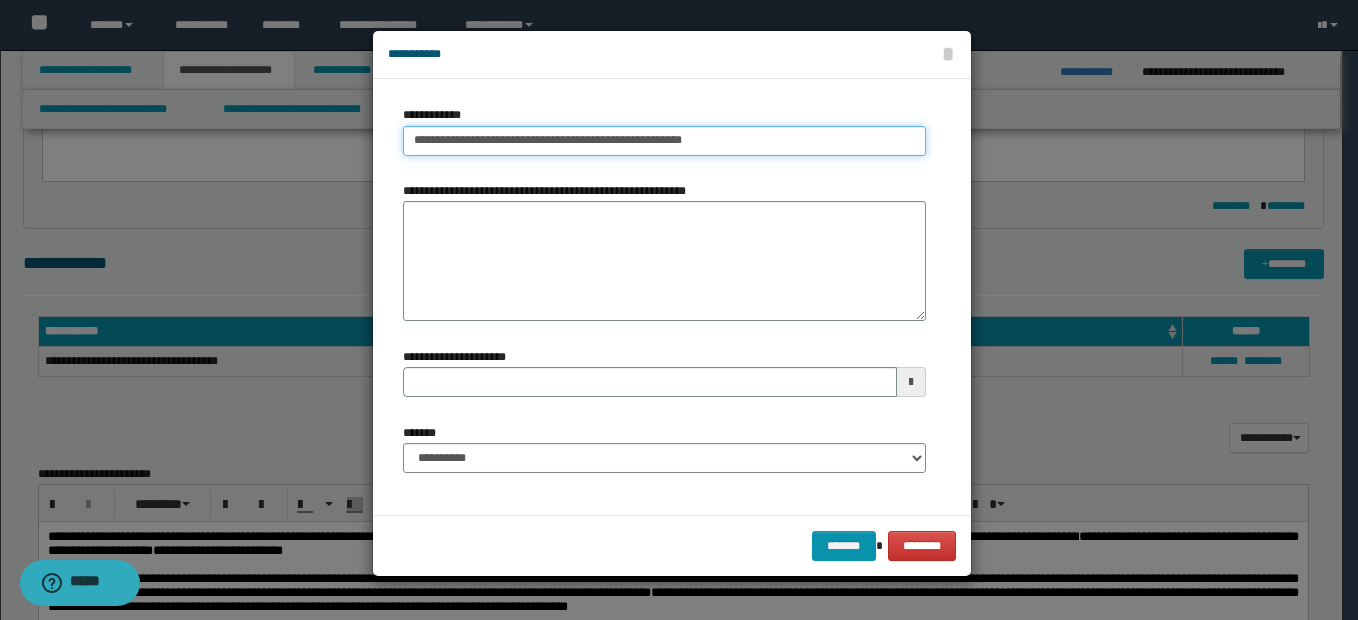 type on "**********" 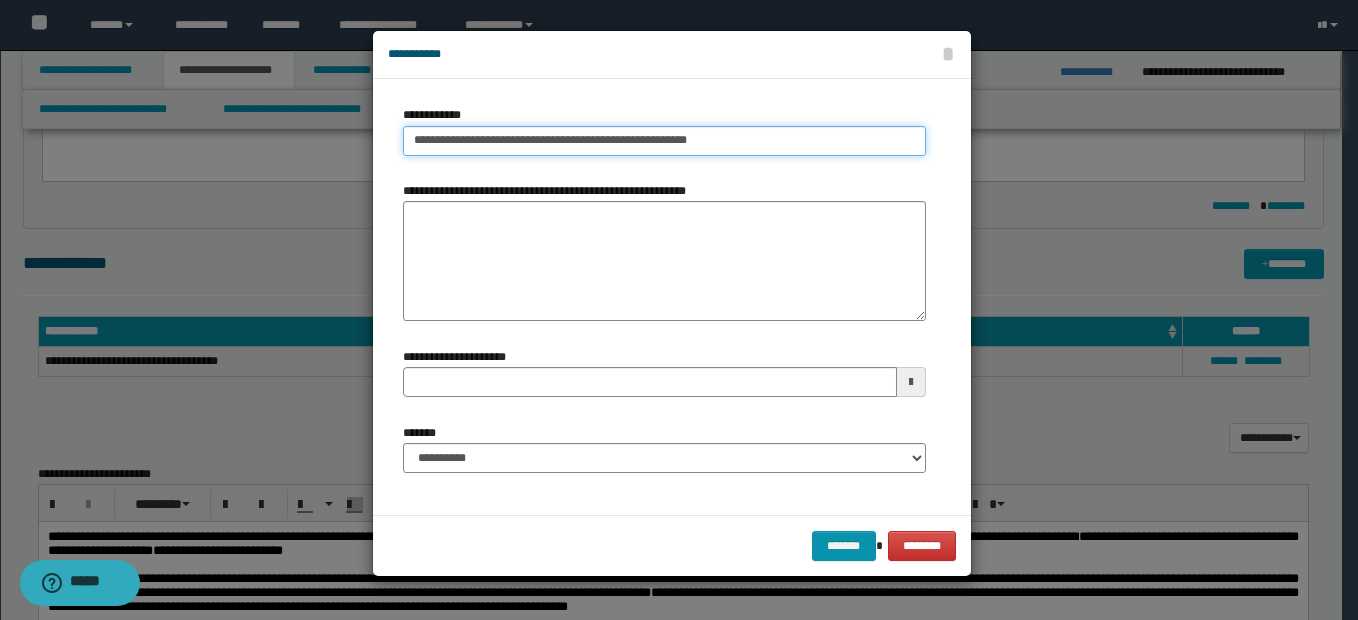 type on "**********" 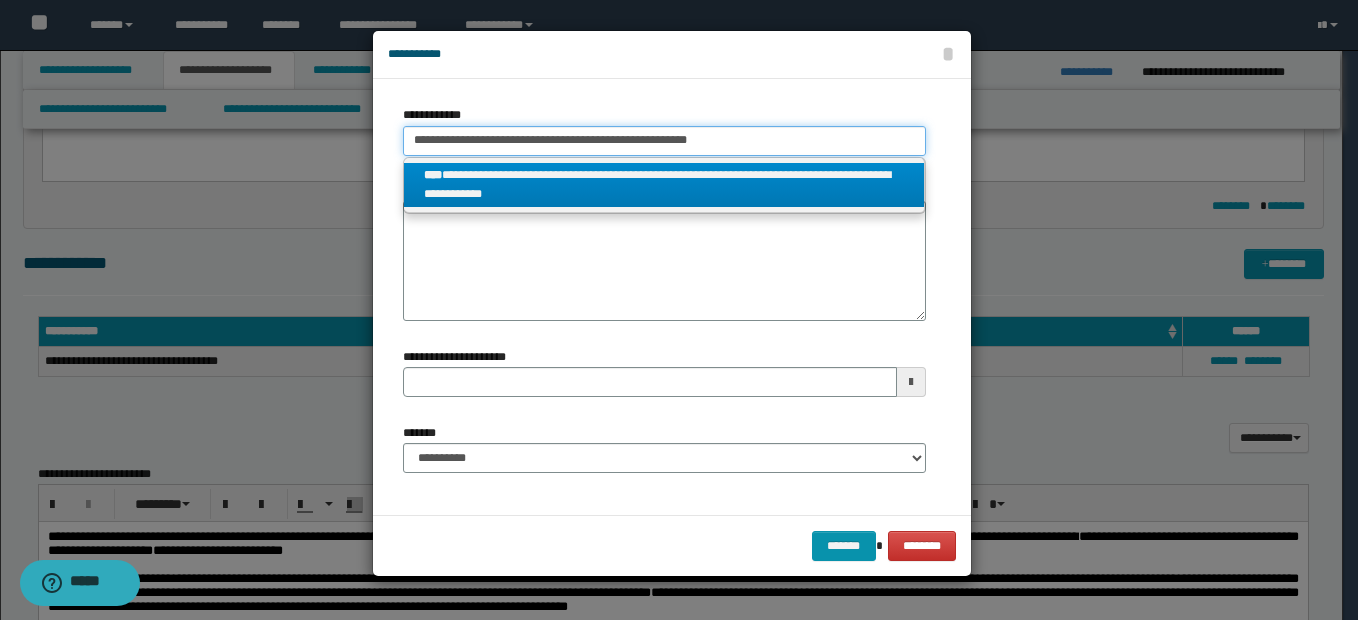 type on "**********" 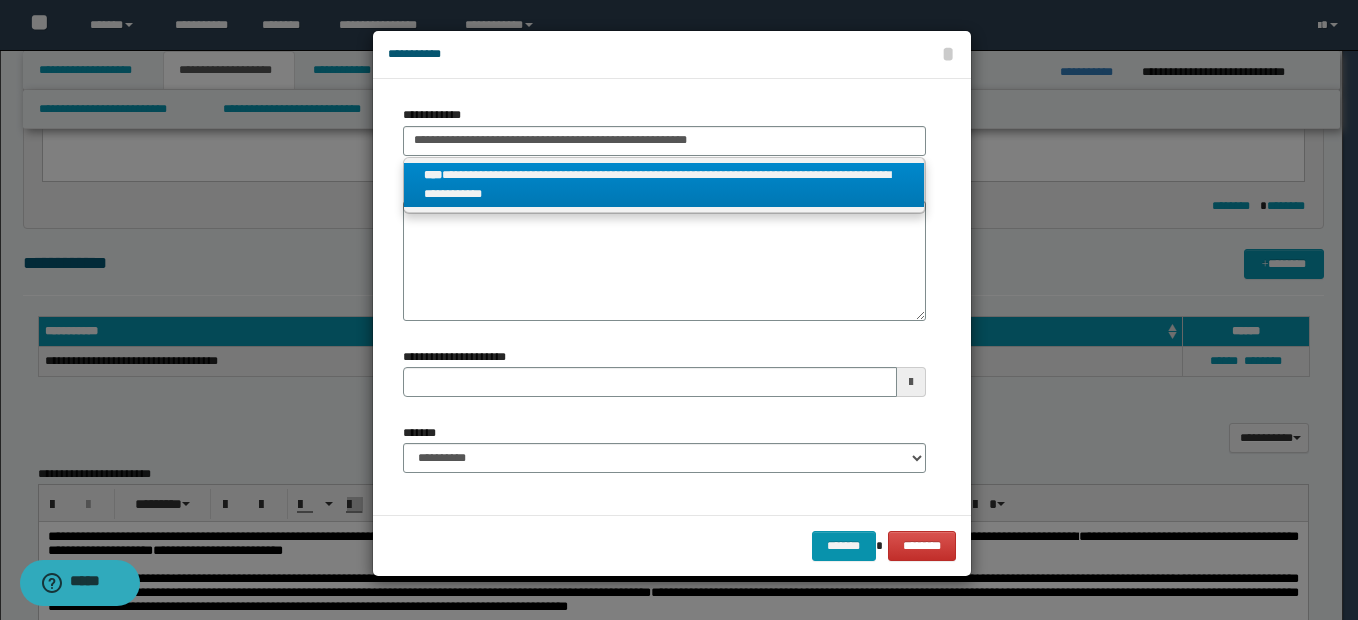 click on "**********" at bounding box center (664, 185) 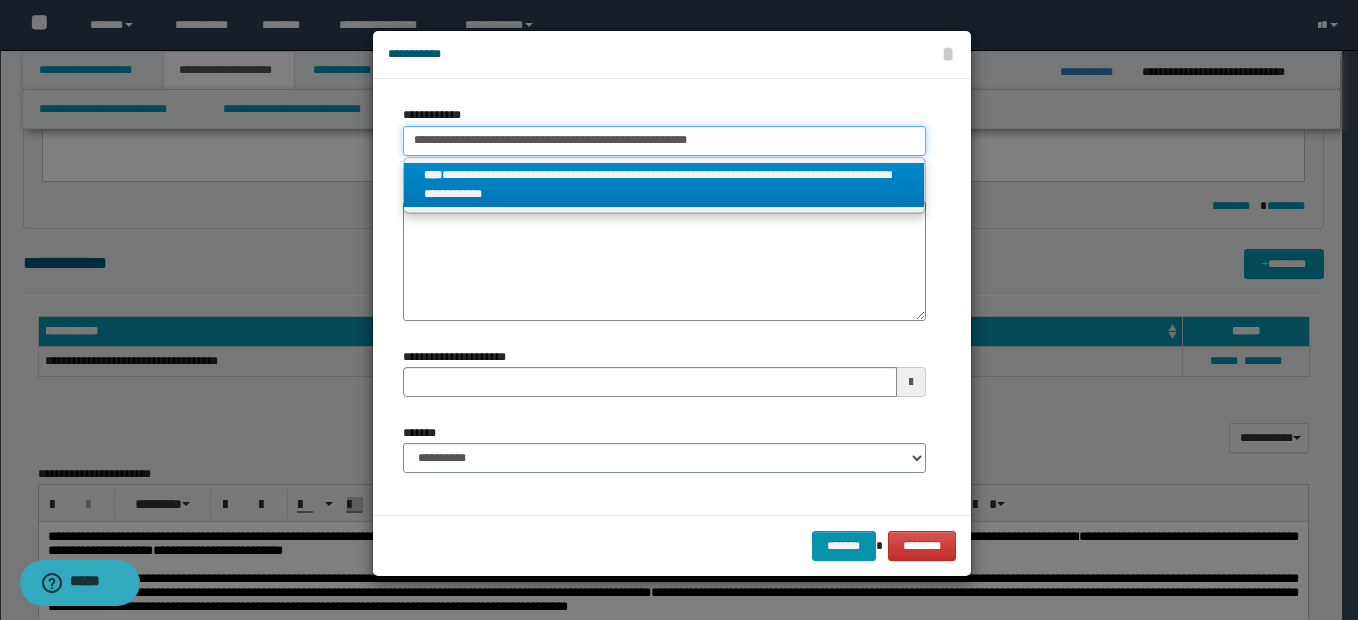type 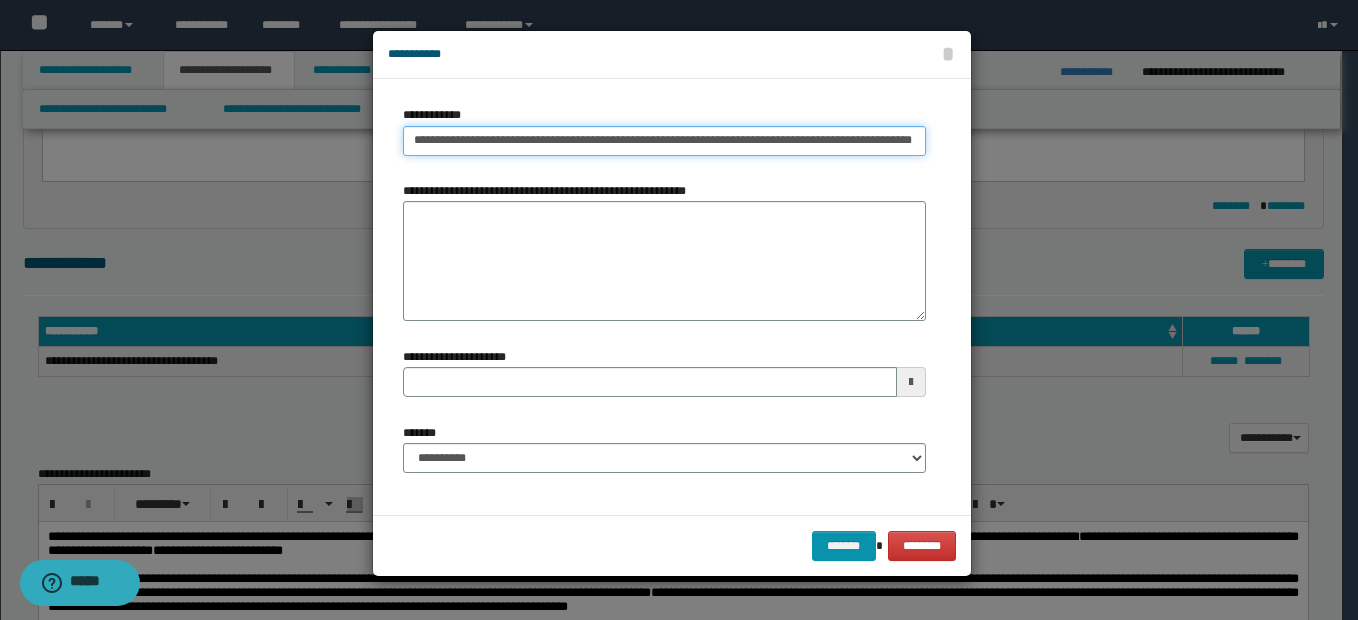 scroll, scrollTop: 0, scrollLeft: 37, axis: horizontal 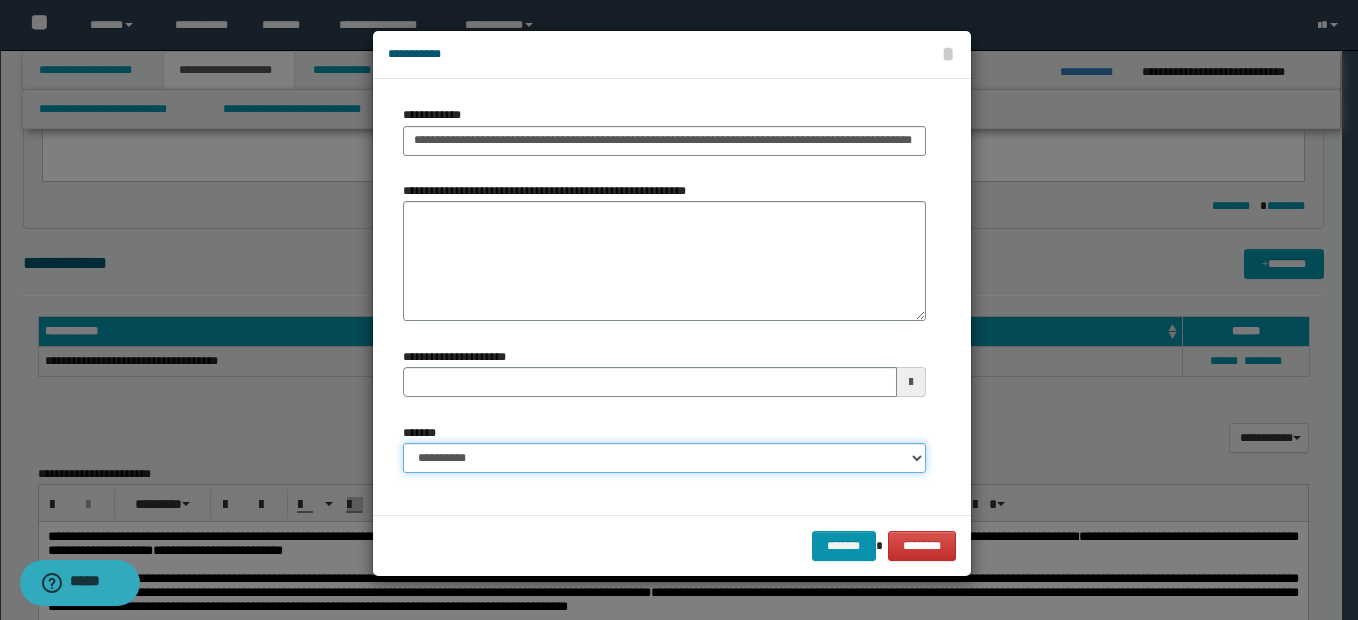 click on "**********" at bounding box center (664, 458) 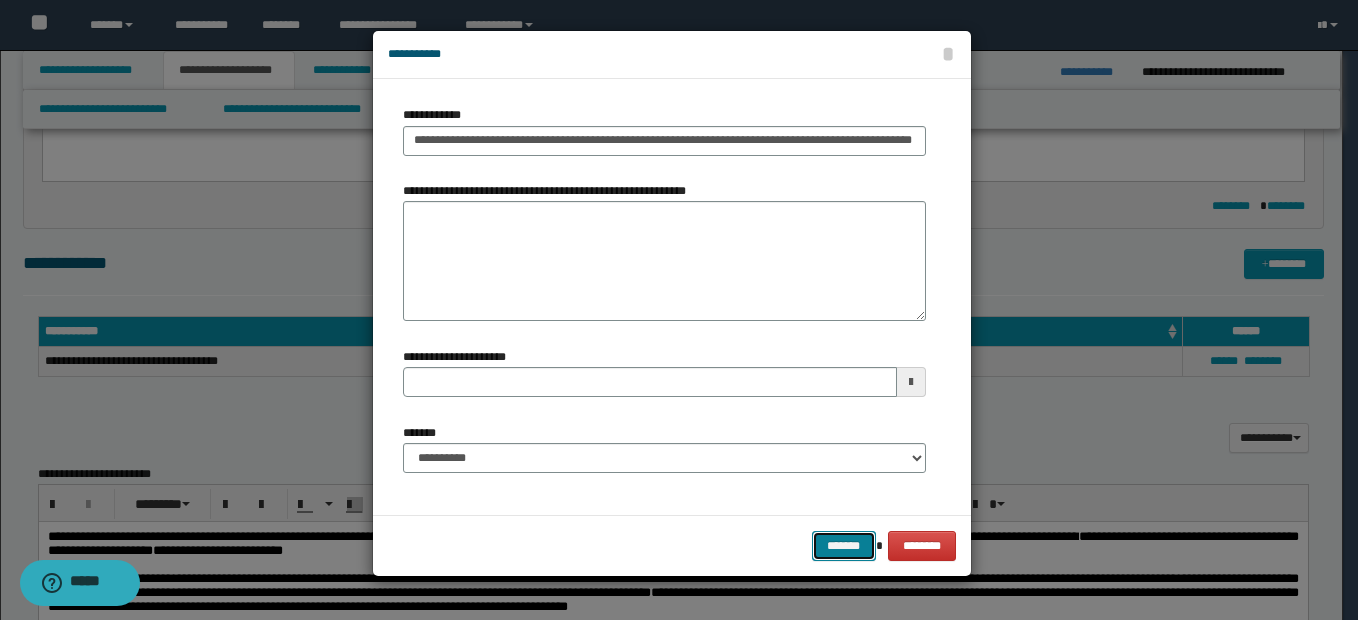 click on "*******" at bounding box center (844, 546) 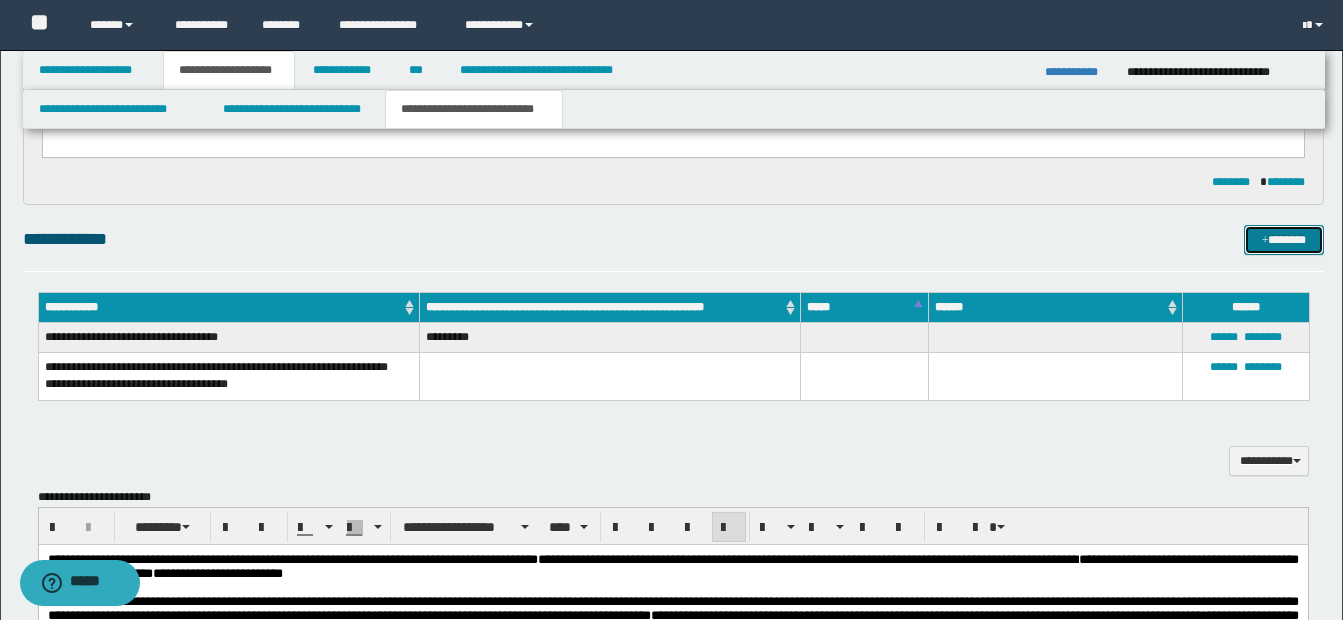 scroll, scrollTop: 1071, scrollLeft: 0, axis: vertical 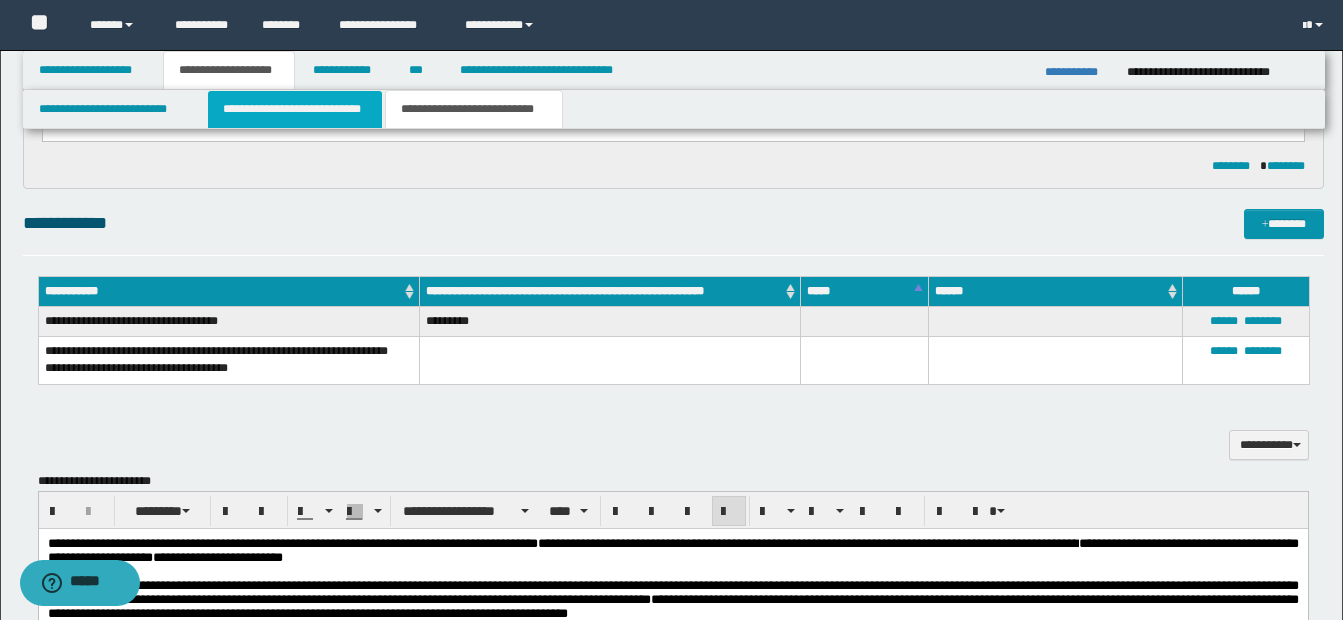 click on "**********" at bounding box center (295, 109) 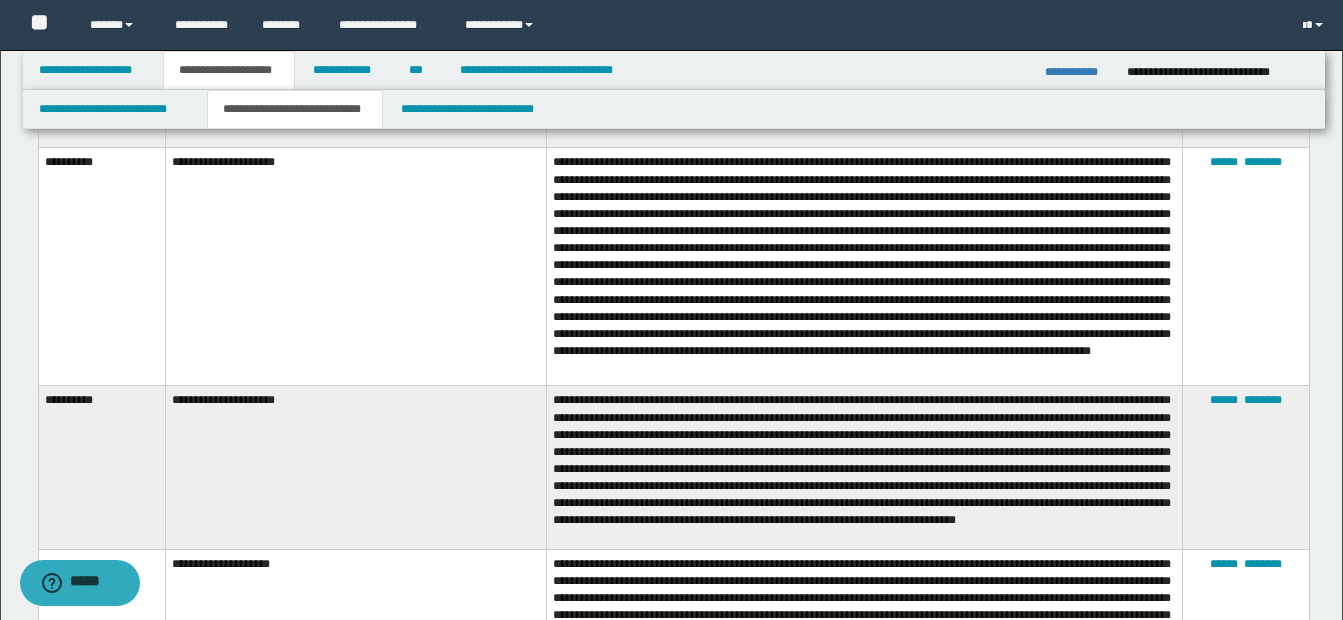 scroll, scrollTop: 1391, scrollLeft: 0, axis: vertical 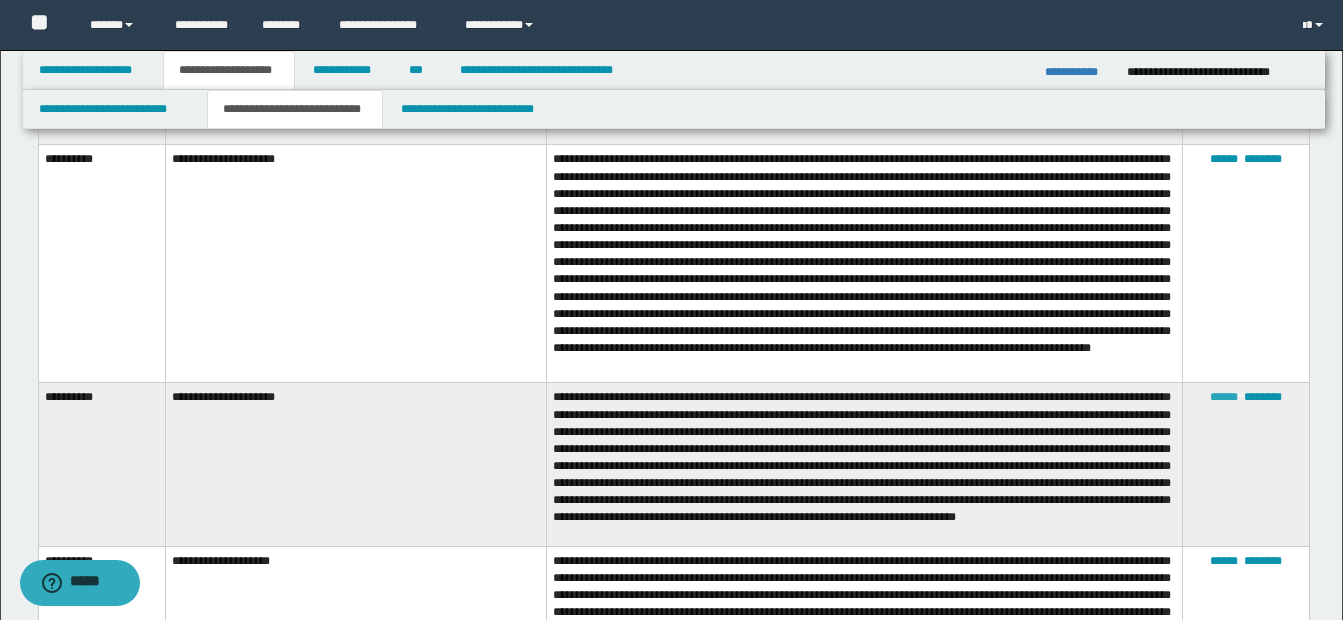click on "******" at bounding box center (1224, 397) 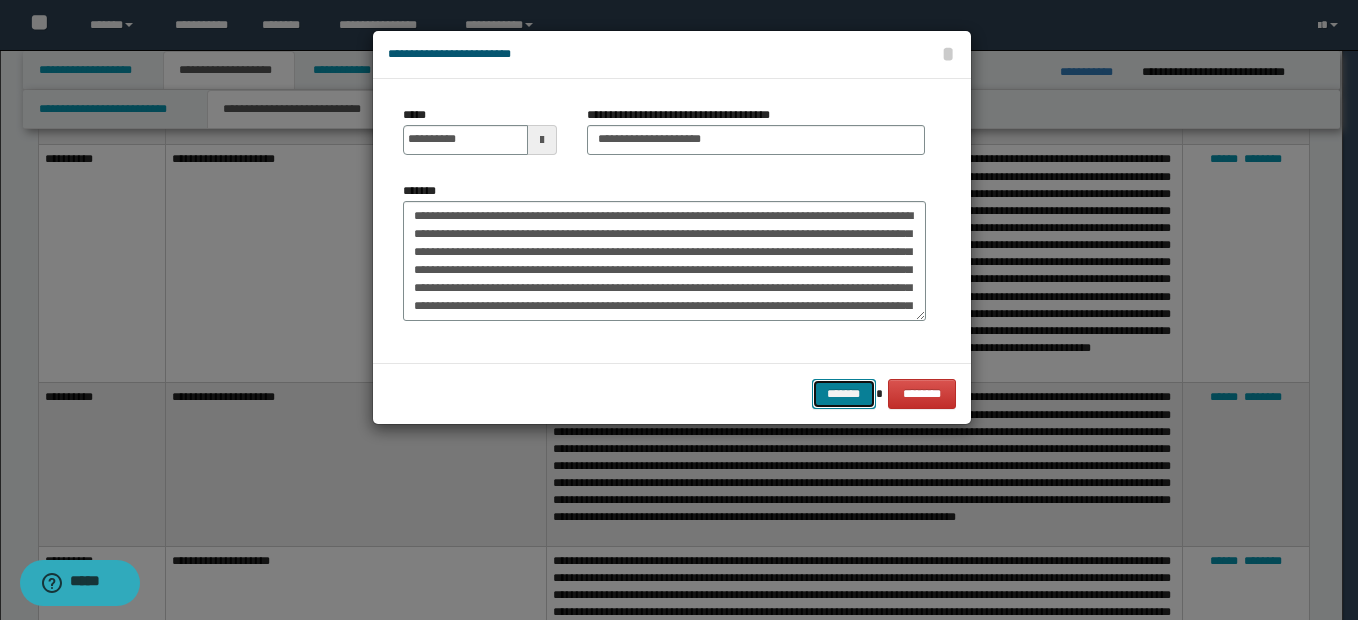 click on "*******" at bounding box center (844, 394) 